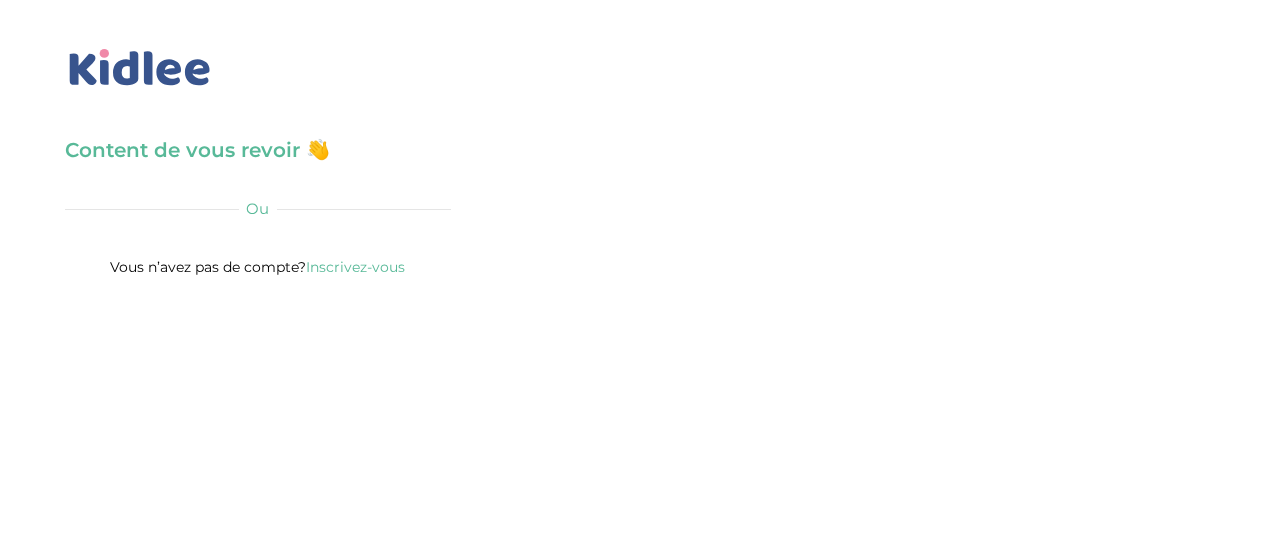 scroll, scrollTop: 0, scrollLeft: 0, axis: both 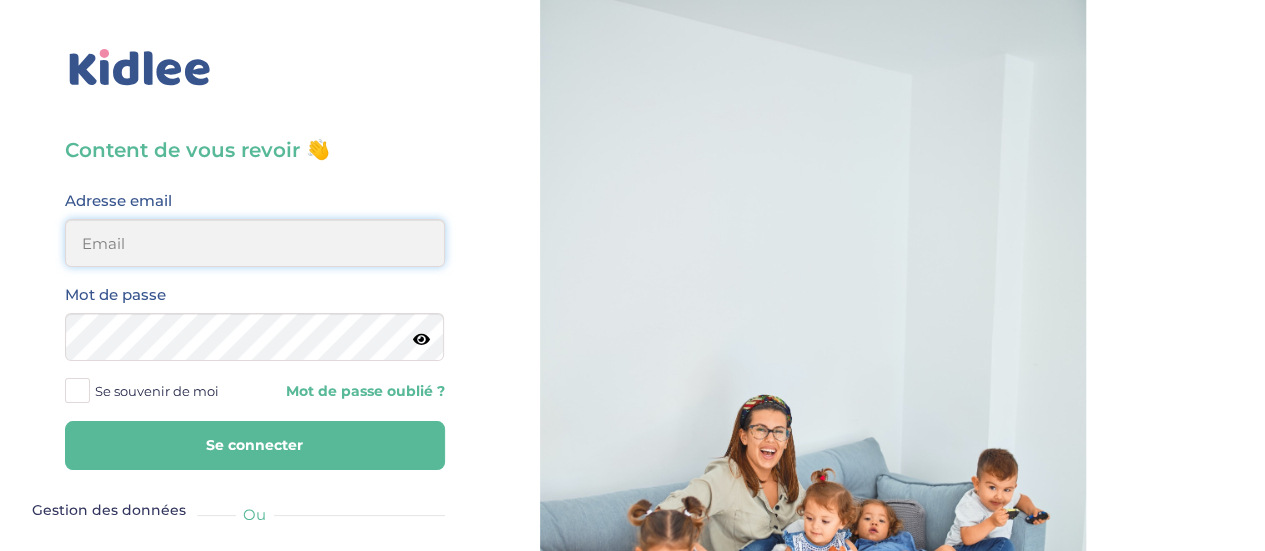 click at bounding box center (255, 243) 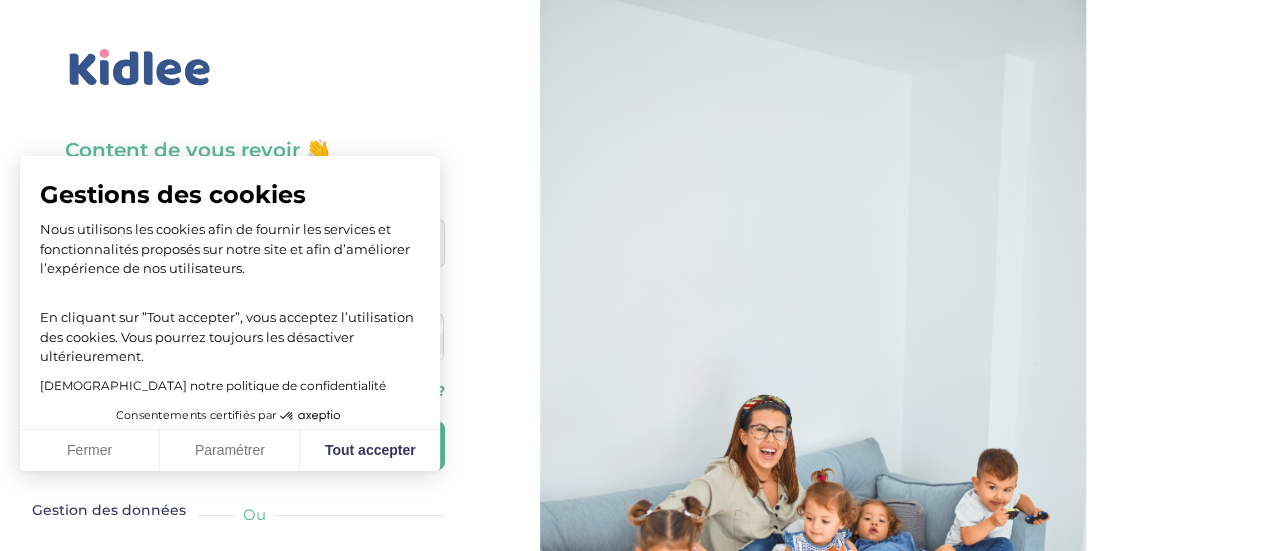 click on "Mot de passe" at bounding box center [255, 329] 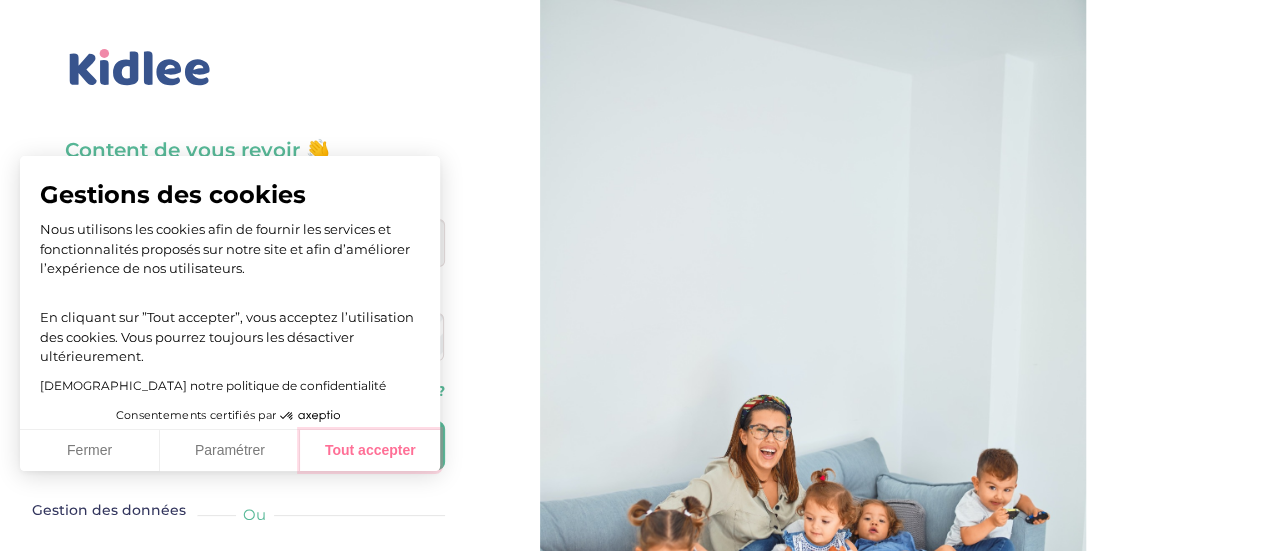 click on "Tout accepter" at bounding box center [370, 451] 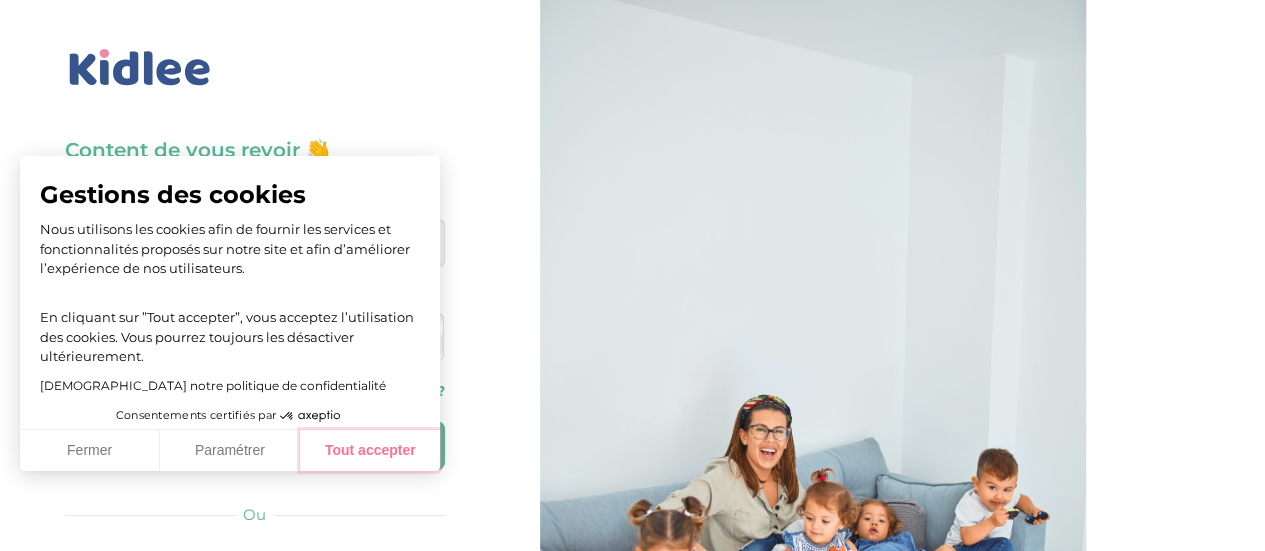 checkbox on "true" 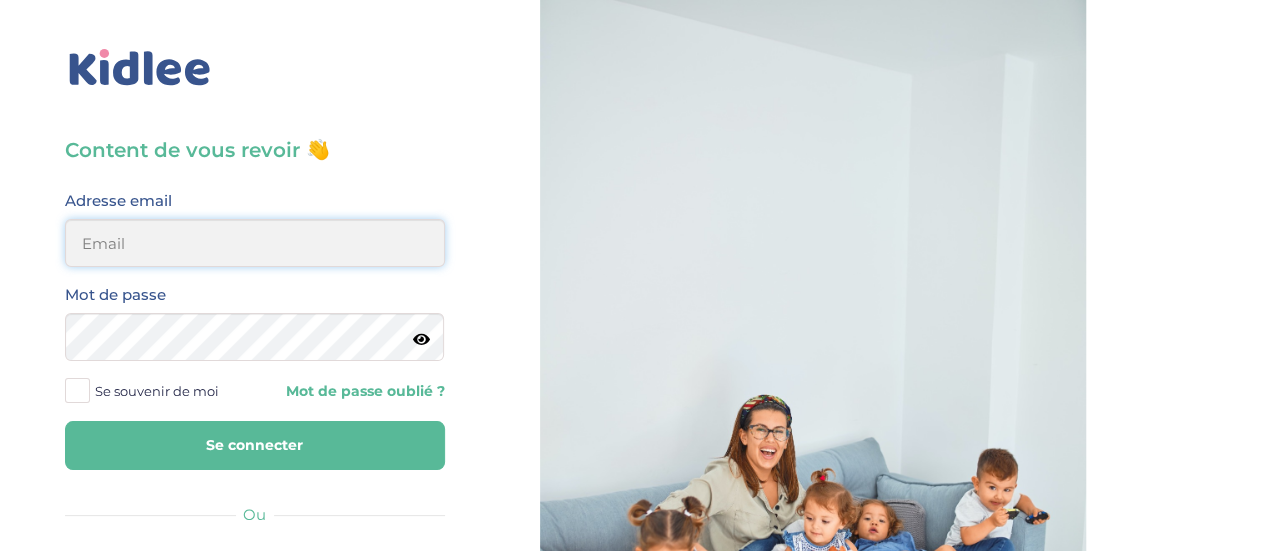 click at bounding box center [255, 243] 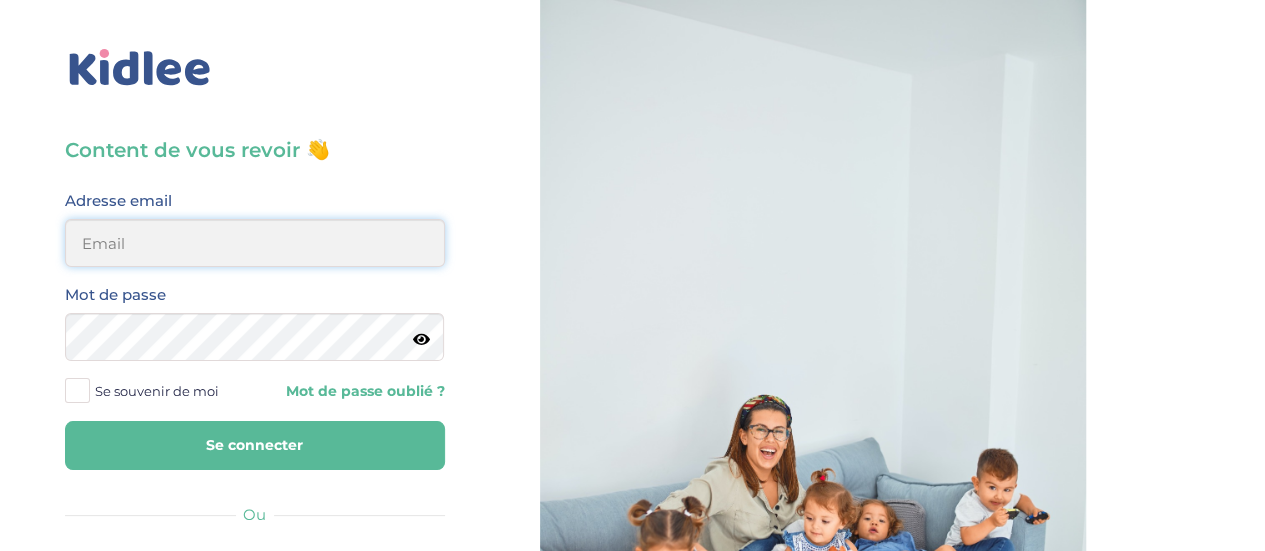 type on "[EMAIL_ADDRESS][DOMAIN_NAME]" 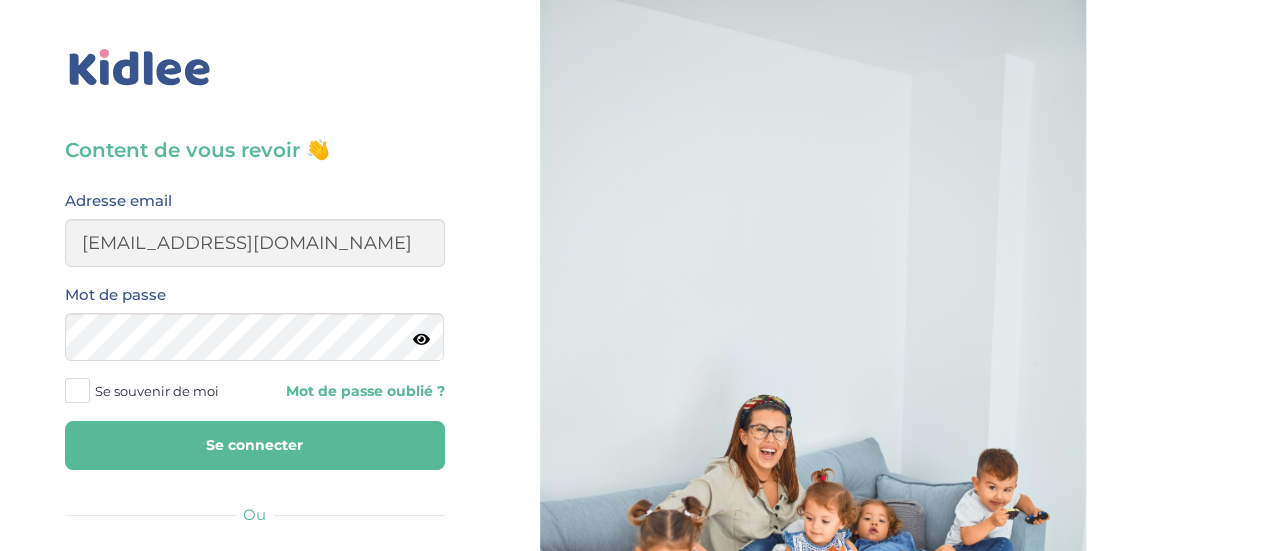 click at bounding box center [77, 390] 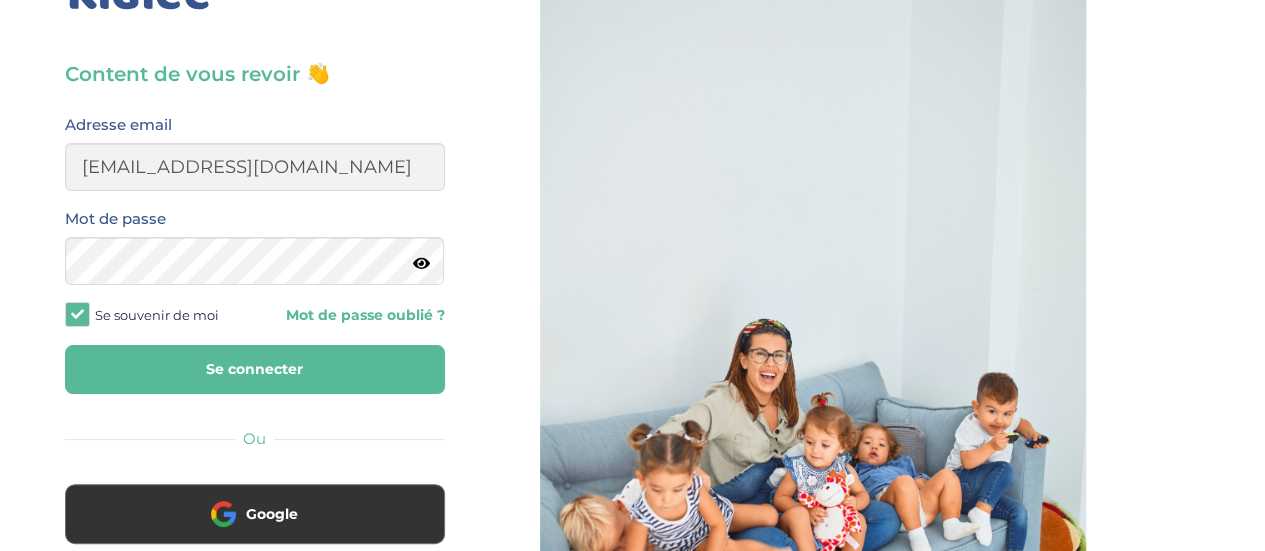 scroll, scrollTop: 12, scrollLeft: 0, axis: vertical 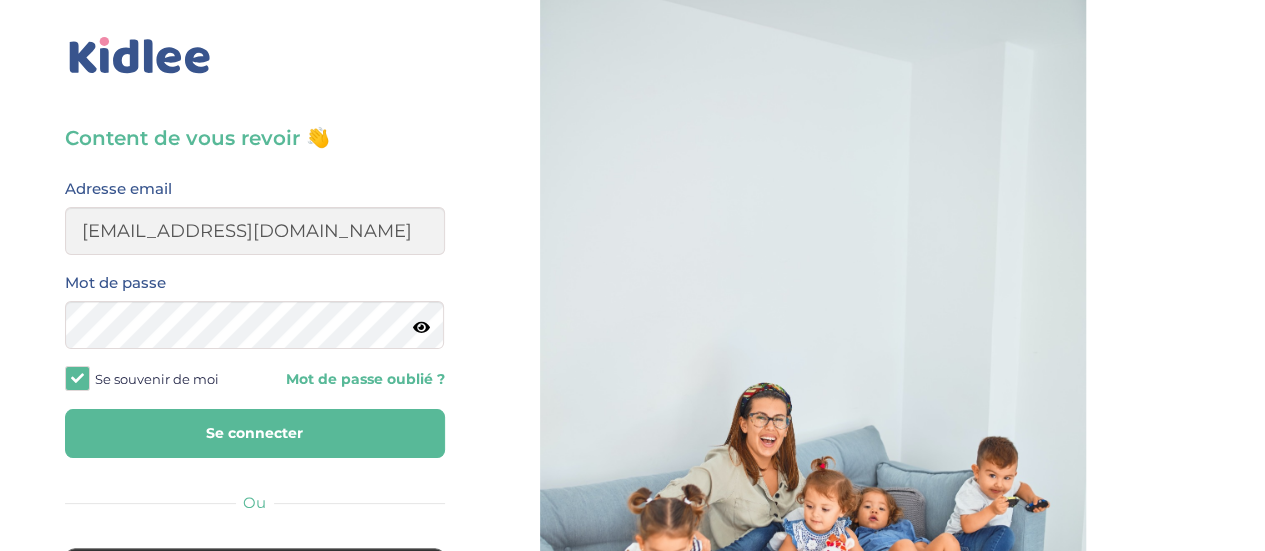 click on "Se connecter" at bounding box center (255, 433) 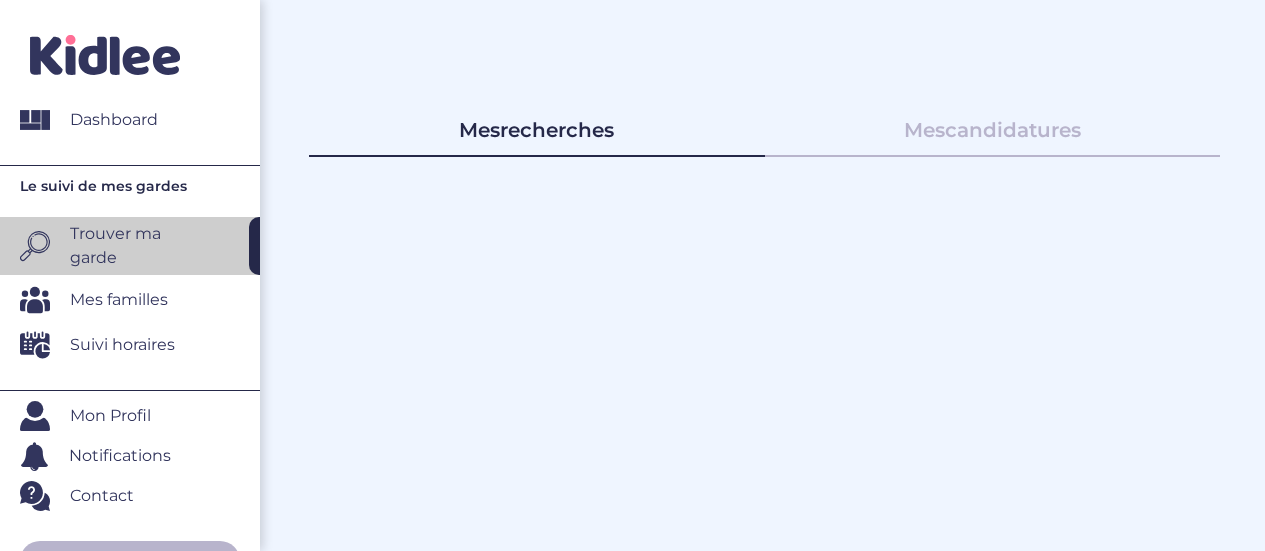 scroll, scrollTop: 0, scrollLeft: 0, axis: both 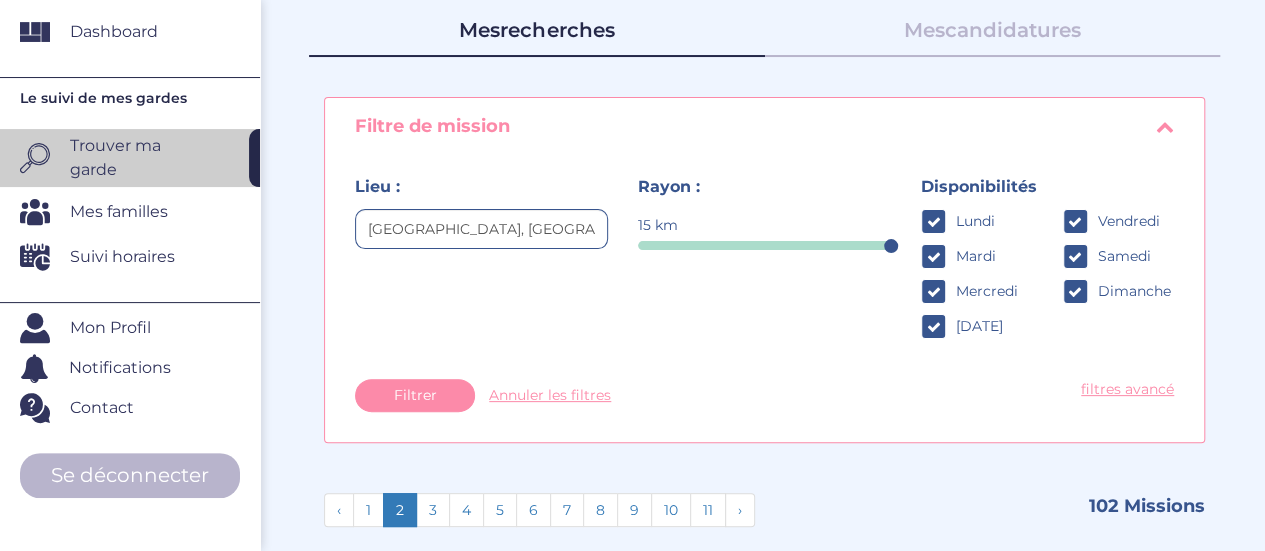 click on "Mon Profil" at bounding box center (110, 328) 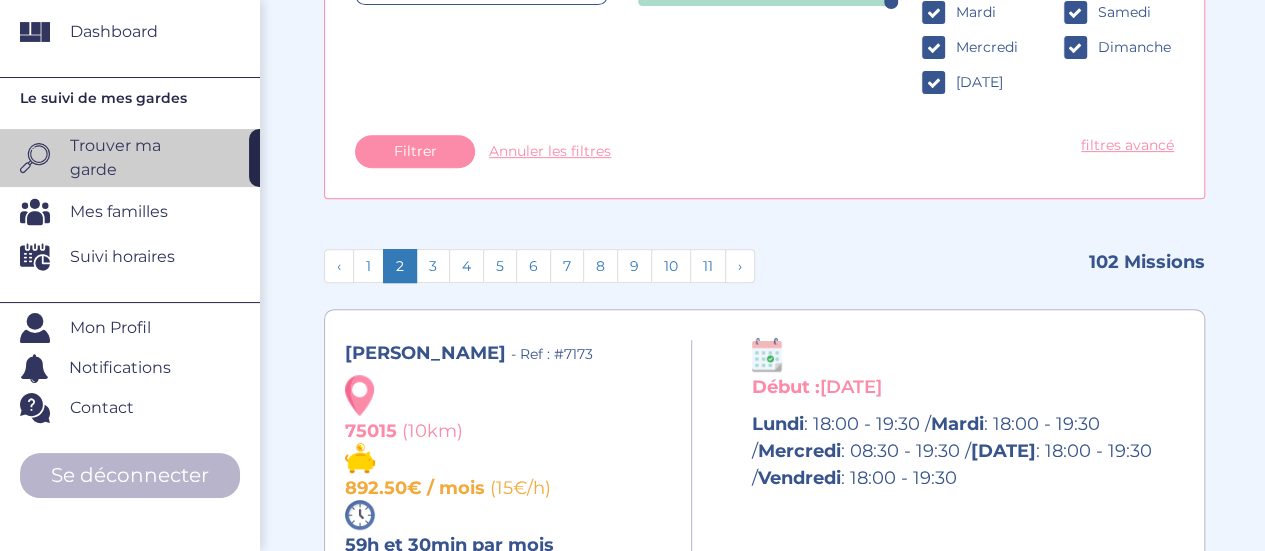 scroll, scrollTop: 349, scrollLeft: 0, axis: vertical 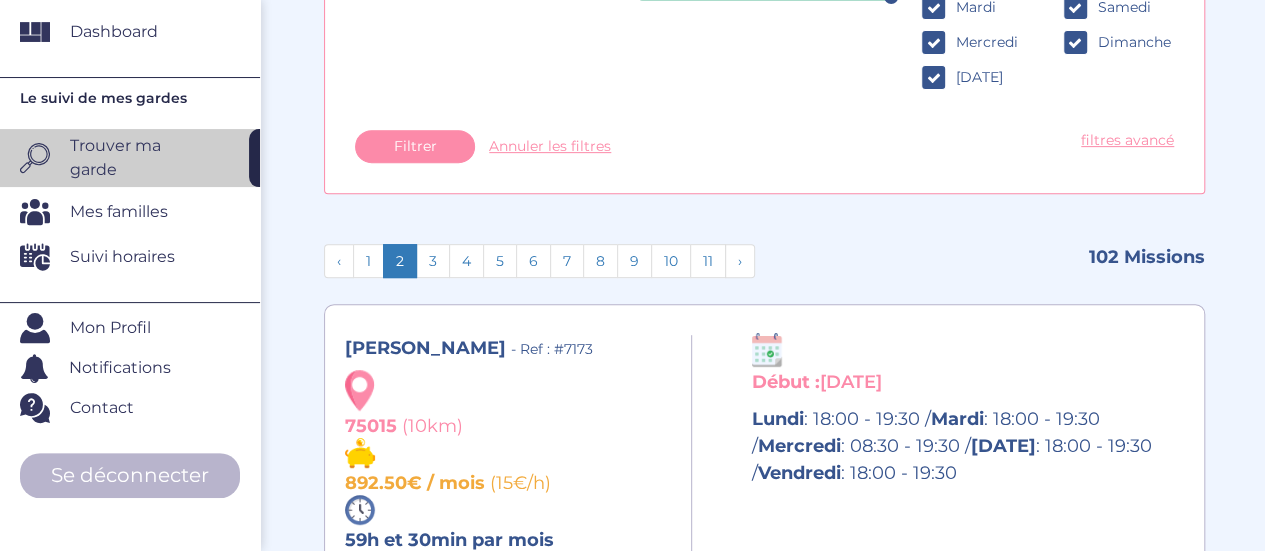 click on "Mon Profil" at bounding box center (110, 328) 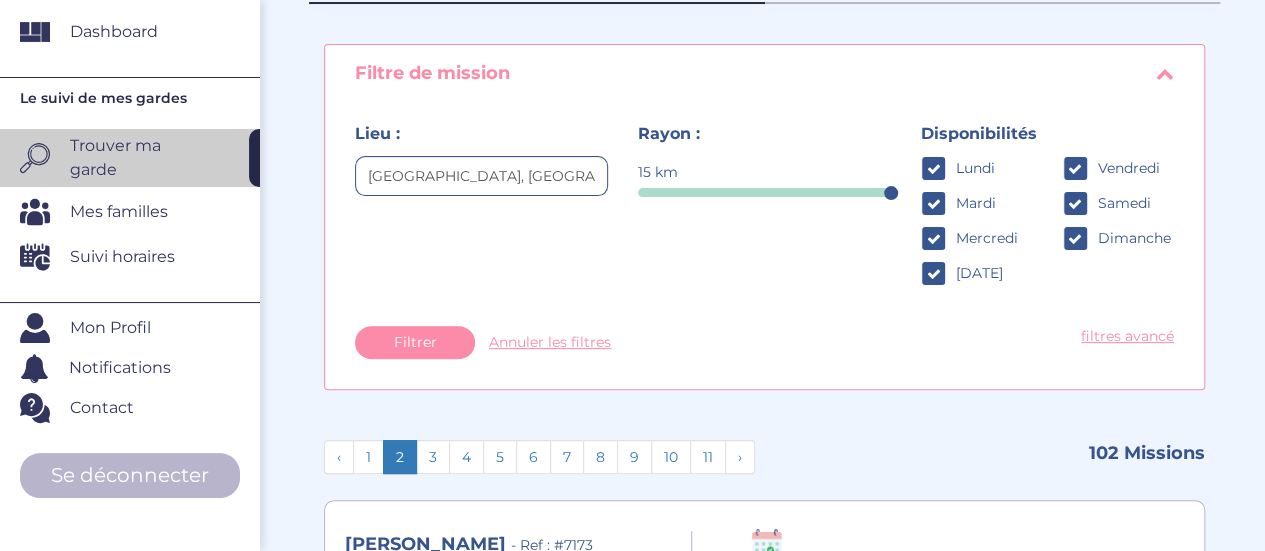 scroll, scrollTop: 0, scrollLeft: 0, axis: both 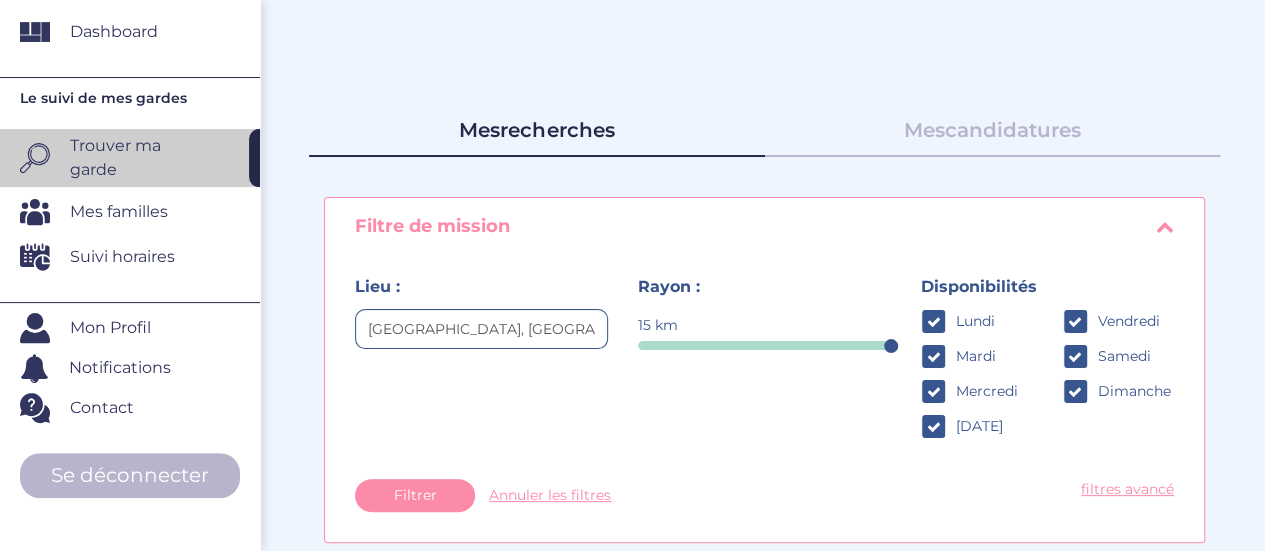 click on "Mon Profil" at bounding box center (110, 328) 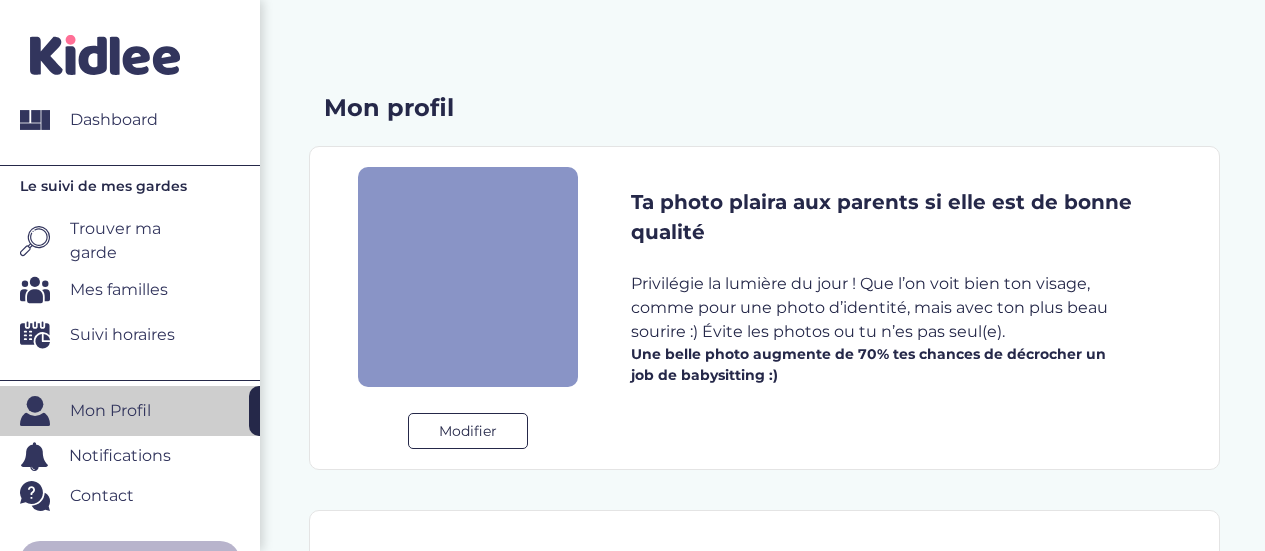 scroll, scrollTop: 0, scrollLeft: 0, axis: both 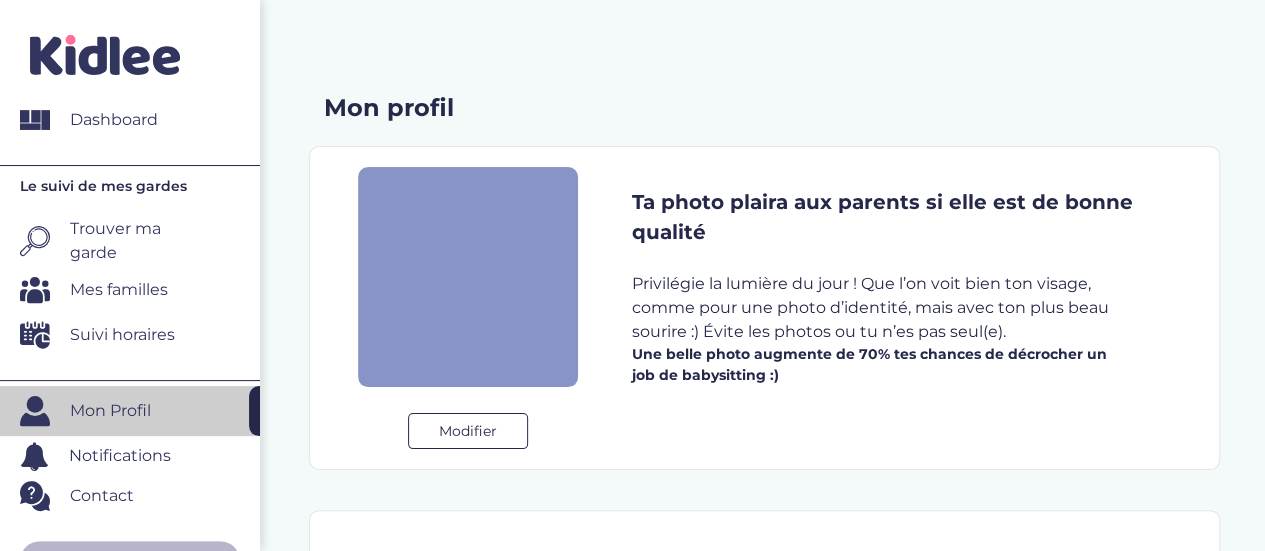 click at bounding box center (468, 277) 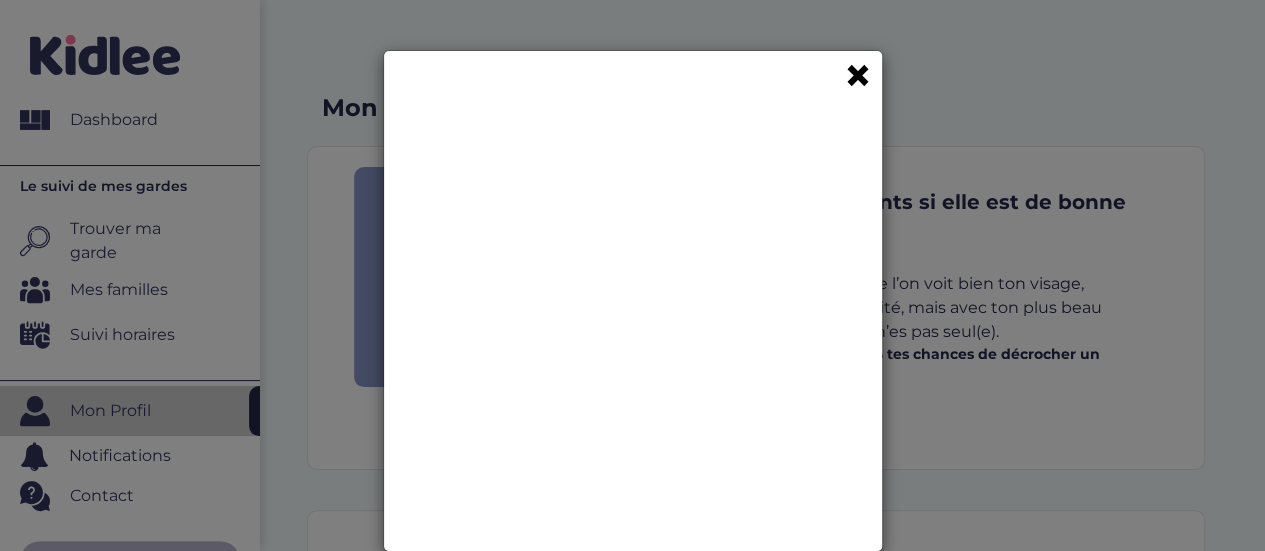 scroll, scrollTop: 48, scrollLeft: 0, axis: vertical 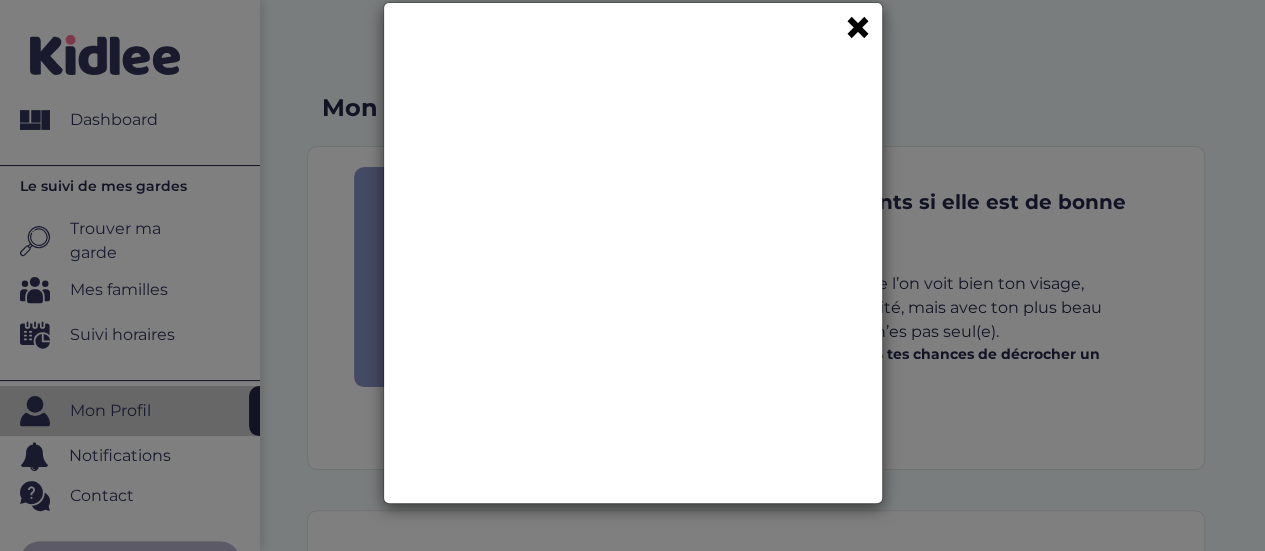 click on "×" at bounding box center [858, 27] 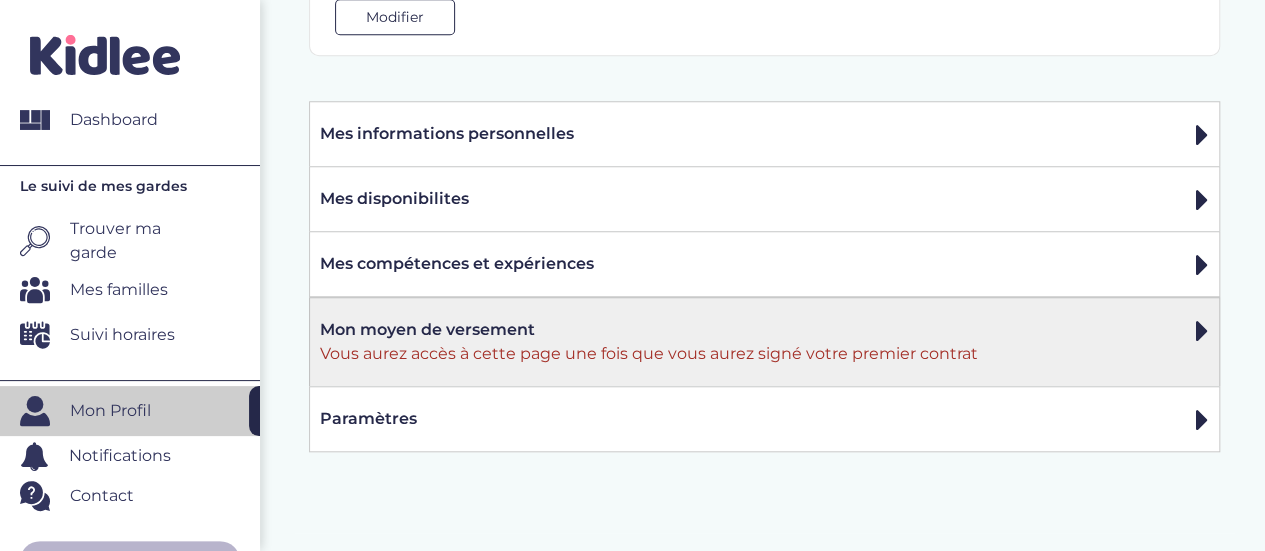 scroll, scrollTop: 744, scrollLeft: 0, axis: vertical 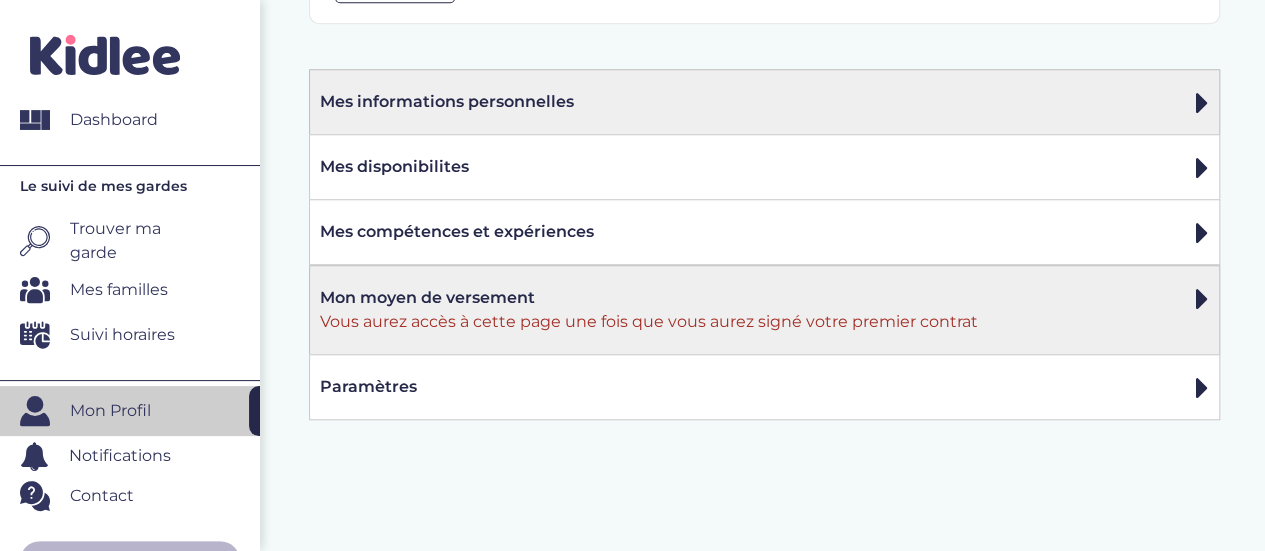 click on "Mes informations personnelles" at bounding box center (764, 101) 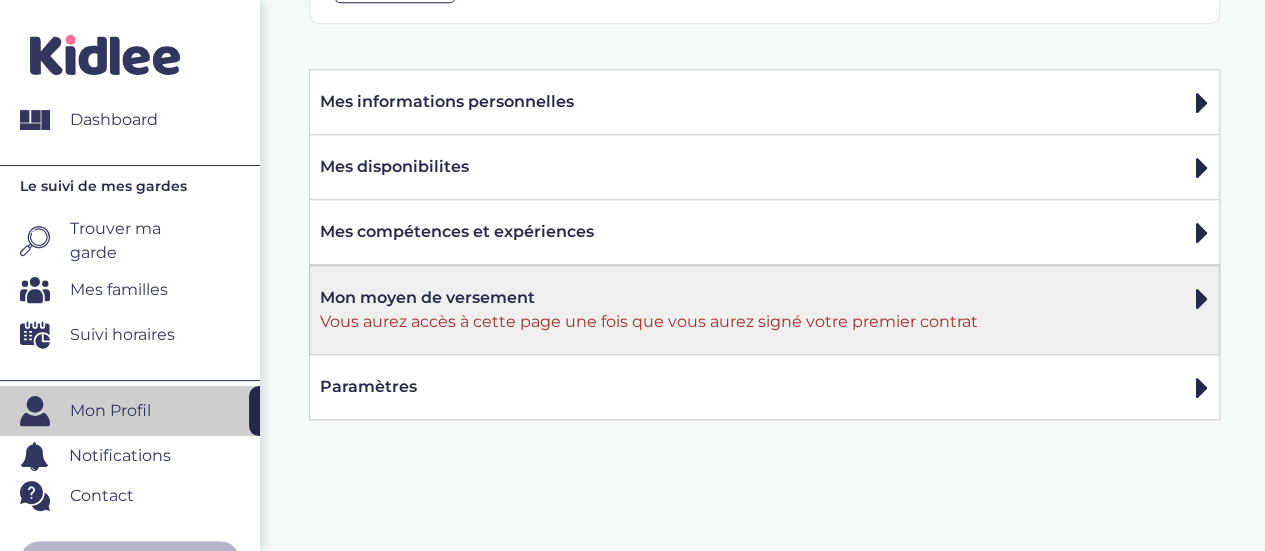 click on "Mon profil
Modifier
Enregistrer
Ta photo plaira aux parents si elle est de bonne qualité
Privilégie la lumière du jour ! Que l’on voit bien ton visage,
comme pour une photo d’identité, mais avec ton plus beau sourire :)
Évite les photos ou tu n’es pas seul(e).
Une belle photo augmente de 70% tes chances de décrocher un job de babysitting :)
Voici ta présentation, elle sera visible pour les parents
Annuler
Mes informations personnelles" at bounding box center [764, -89] 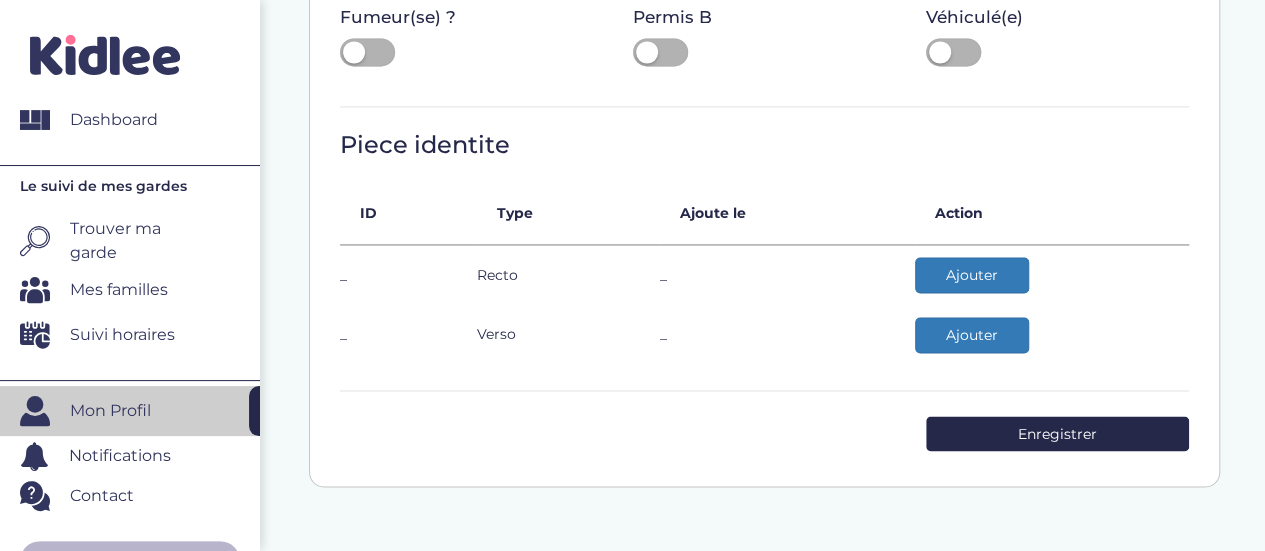 scroll, scrollTop: 1473, scrollLeft: 0, axis: vertical 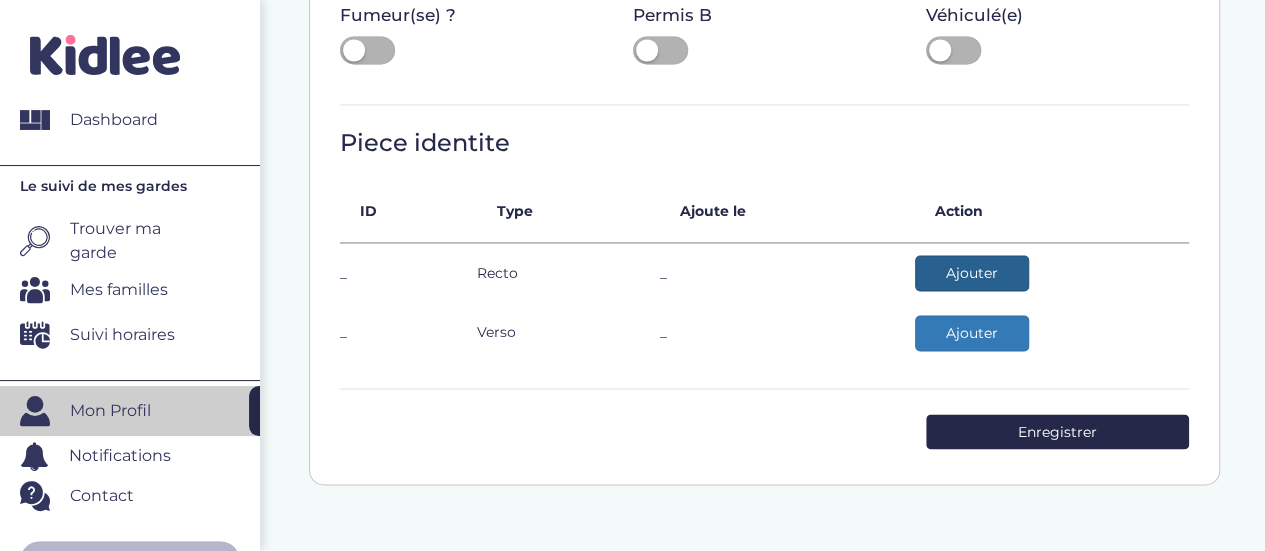 click on "Ajouter" at bounding box center (972, 273) 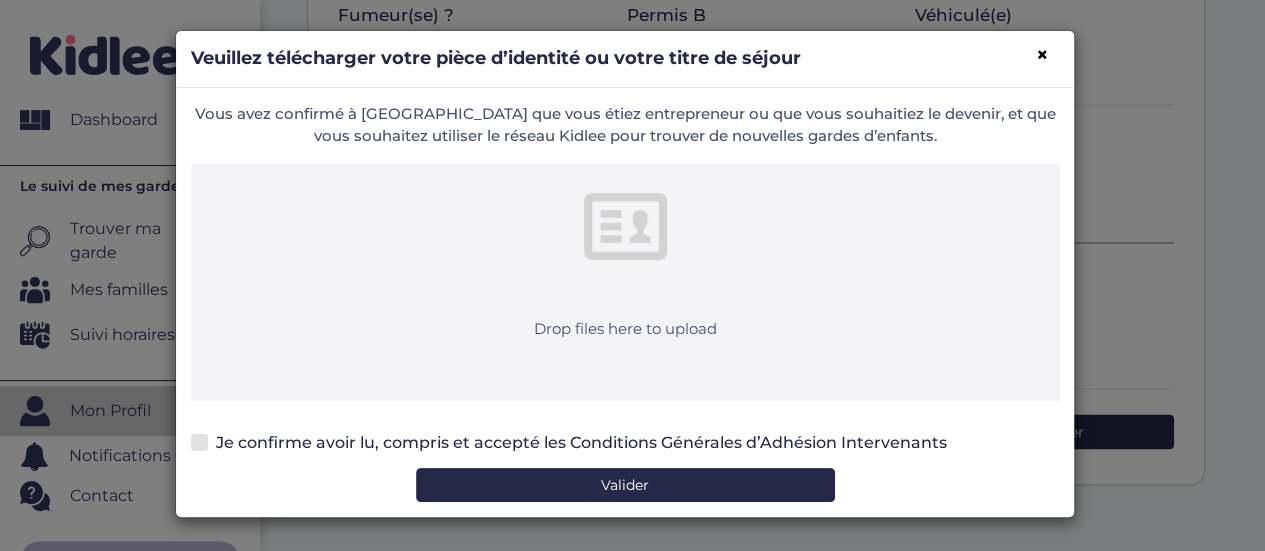 click at bounding box center [199, 442] 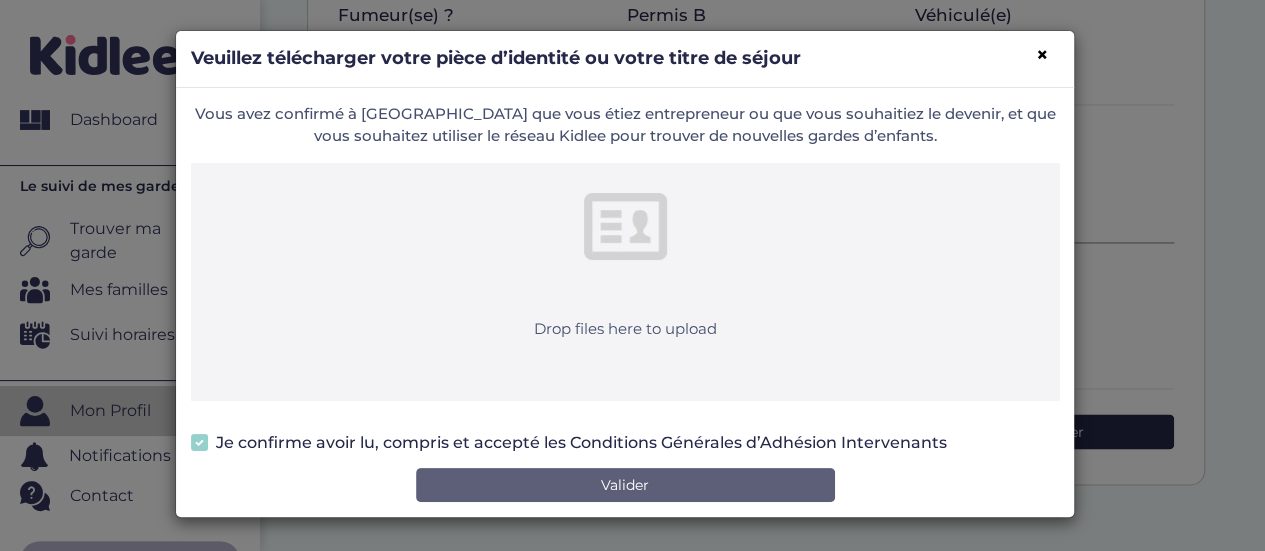 click on "Valider" at bounding box center [625, 485] 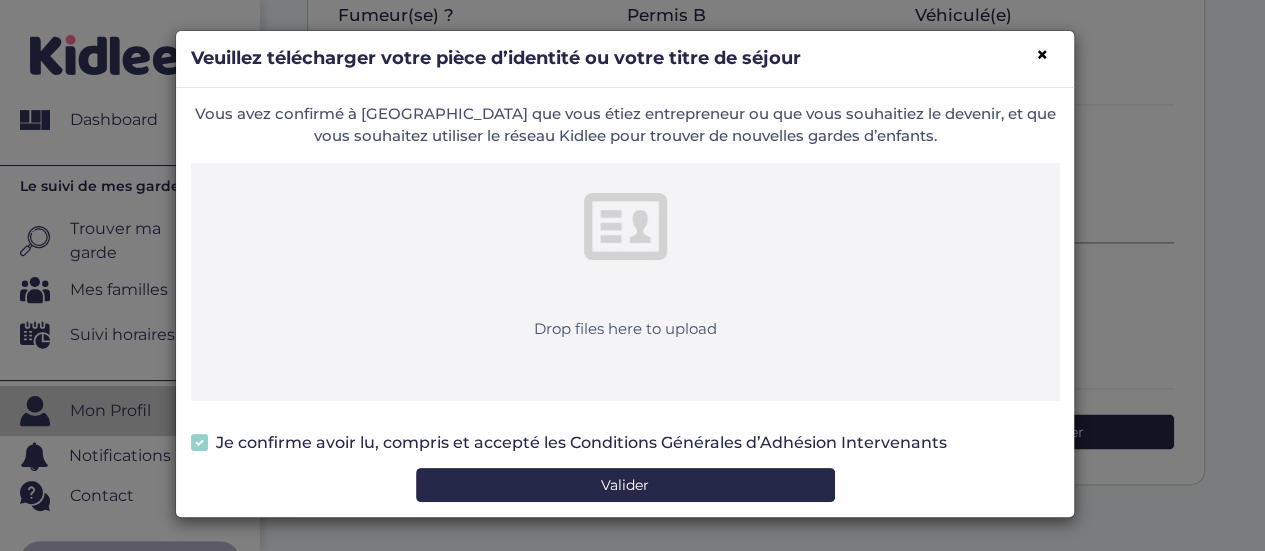 click on "Drop files here to upload" at bounding box center (625, 282) 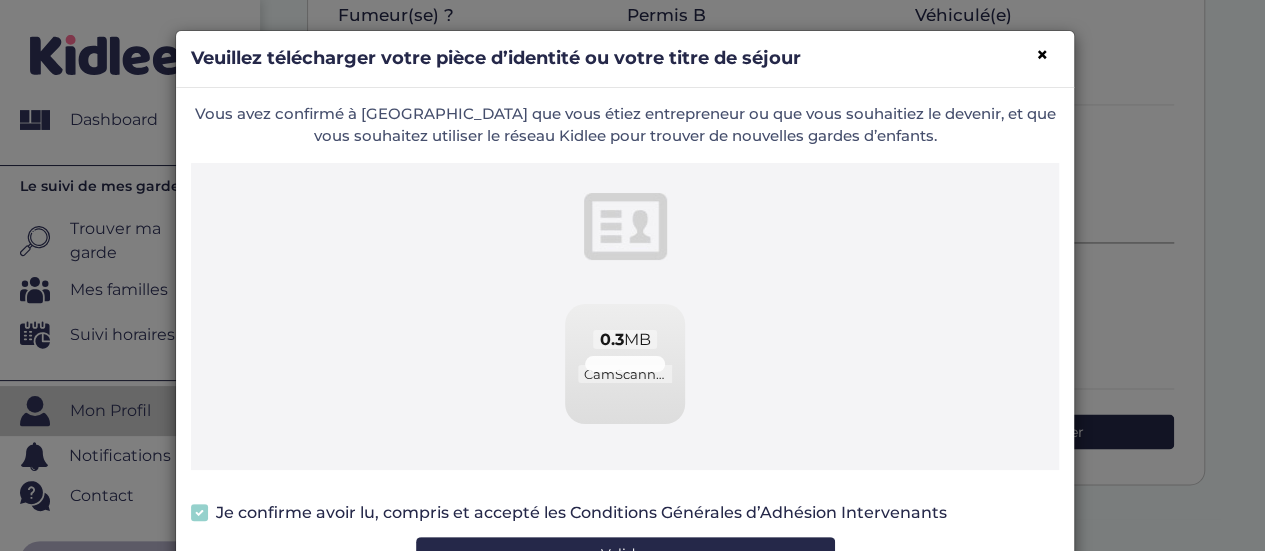 click on "Vous avez confirmé à Kidlee que vous étiez entrepreneur ou que vous souhaitiez le
devenir, et que vous souhaitez utiliser le réseau Kidlee pour
trouver de nouvelles gardes d’enfants.
Drop files here to upload            0.3  MB      CamScanner 17-07-2025 15.39_1.pdf                         Check                                                      Error                                                              Veuillez accepter nos Conditions Générales d’Adhésion Intervenants
Je confirme avoir lu, compris et accepté les Conditions Générales d’Adhésion
Intervenants" at bounding box center (625, 320) 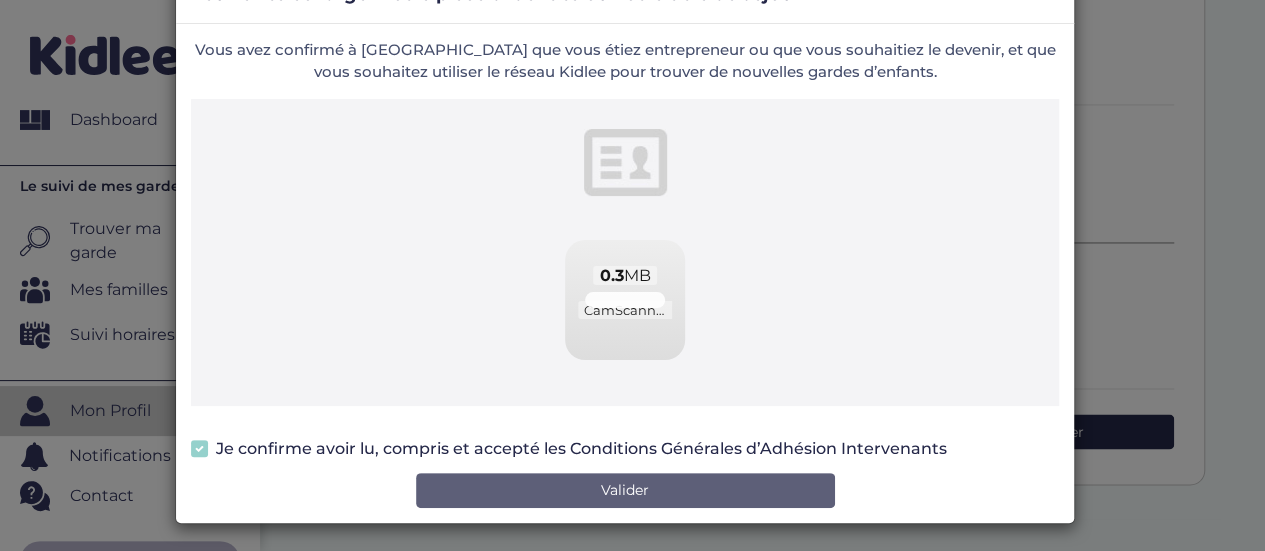 click on "Valider" at bounding box center (625, 490) 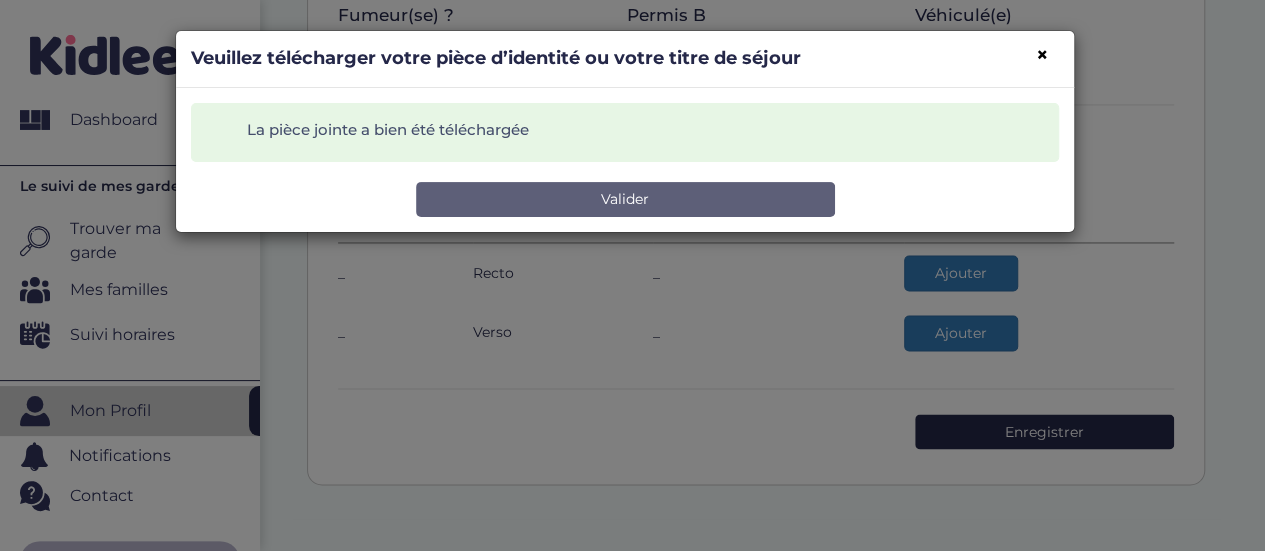 scroll, scrollTop: 0, scrollLeft: 0, axis: both 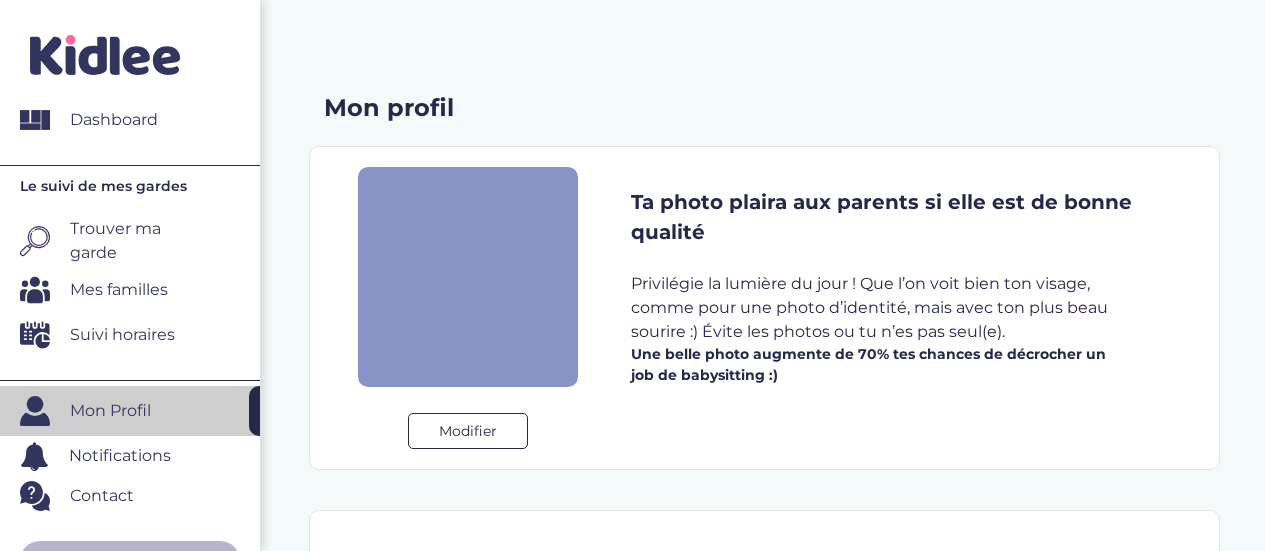 select on "3526" 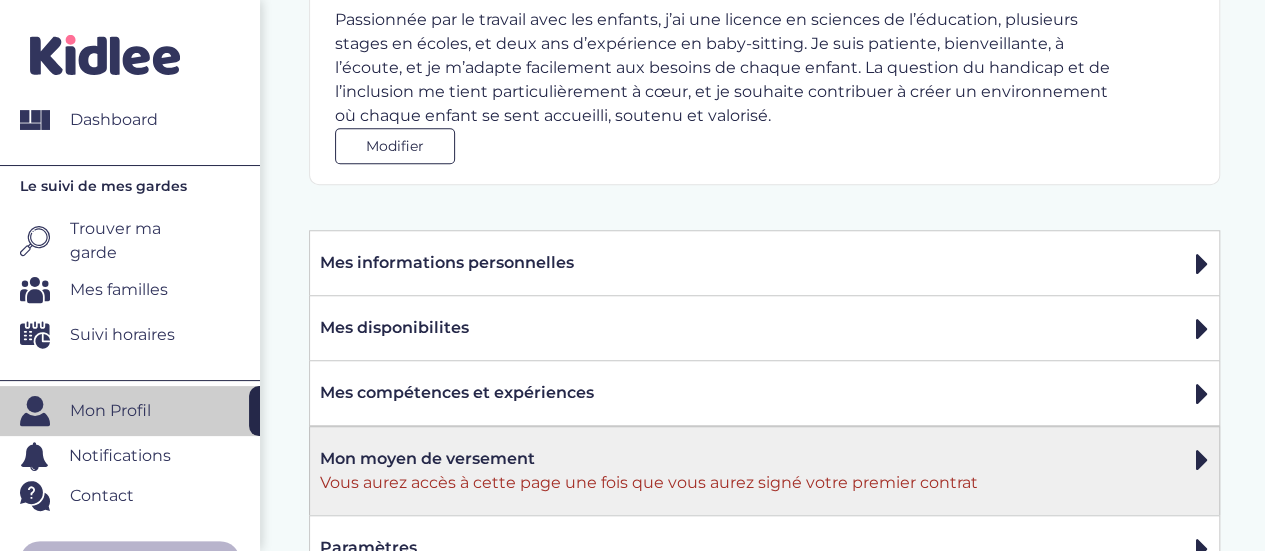 scroll, scrollTop: 0, scrollLeft: 0, axis: both 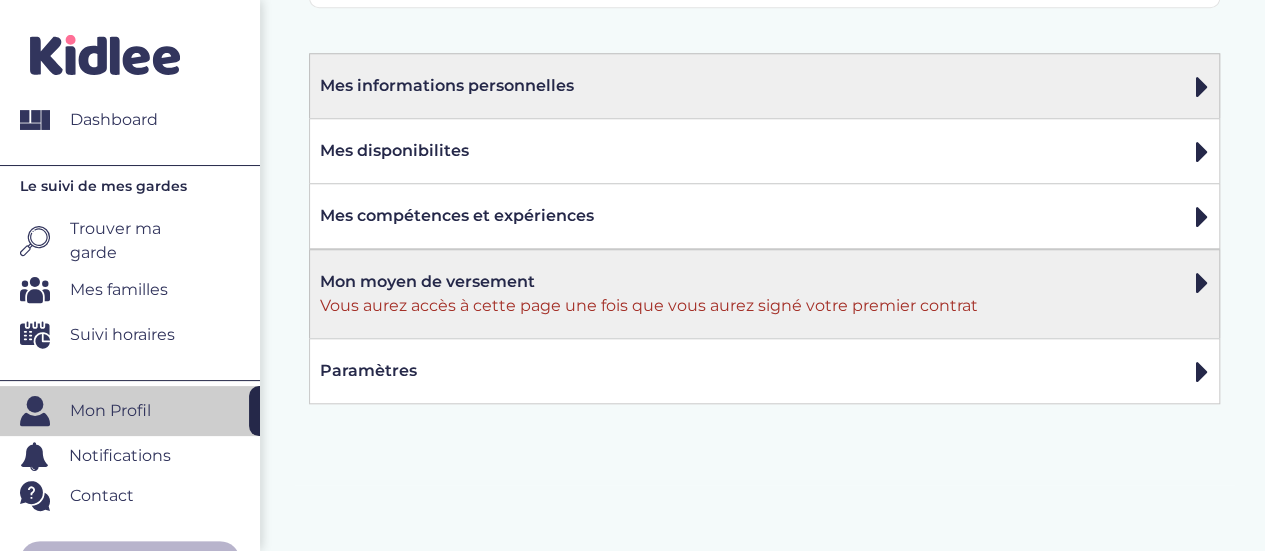 click on "Mes informations personnelles" at bounding box center (764, 86) 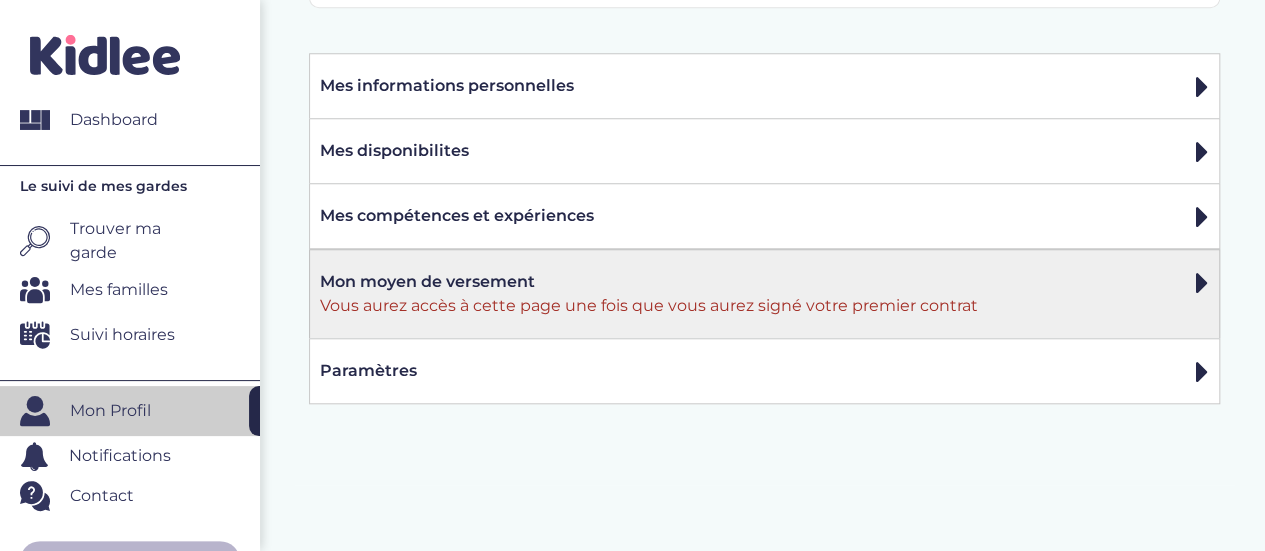 click on "Mon profil" at bounding box center (764, -652) 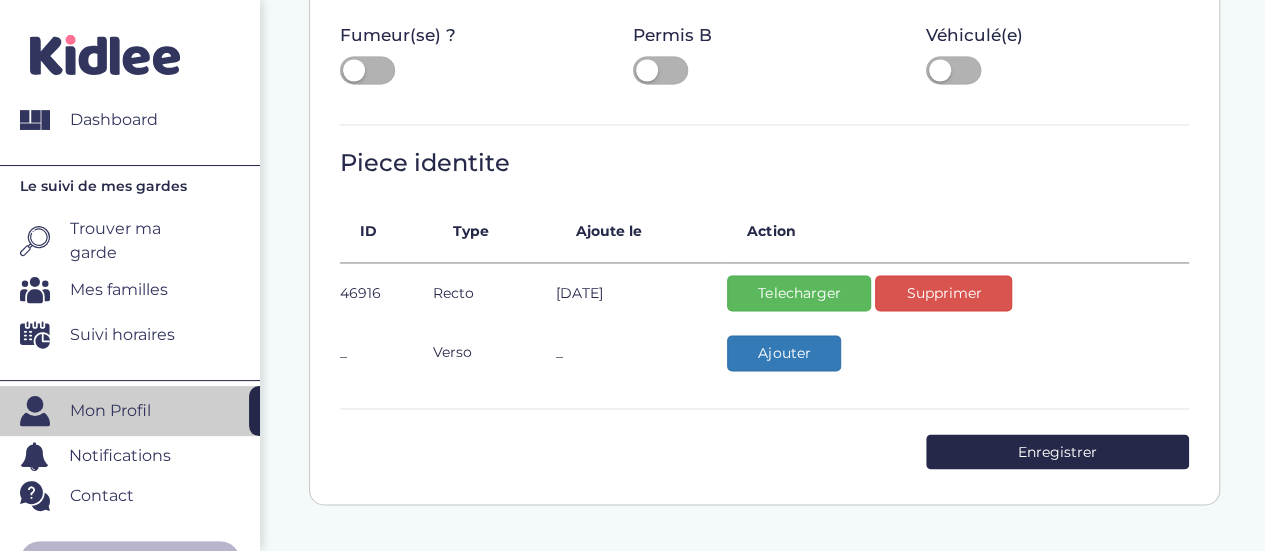 scroll, scrollTop: 1454, scrollLeft: 0, axis: vertical 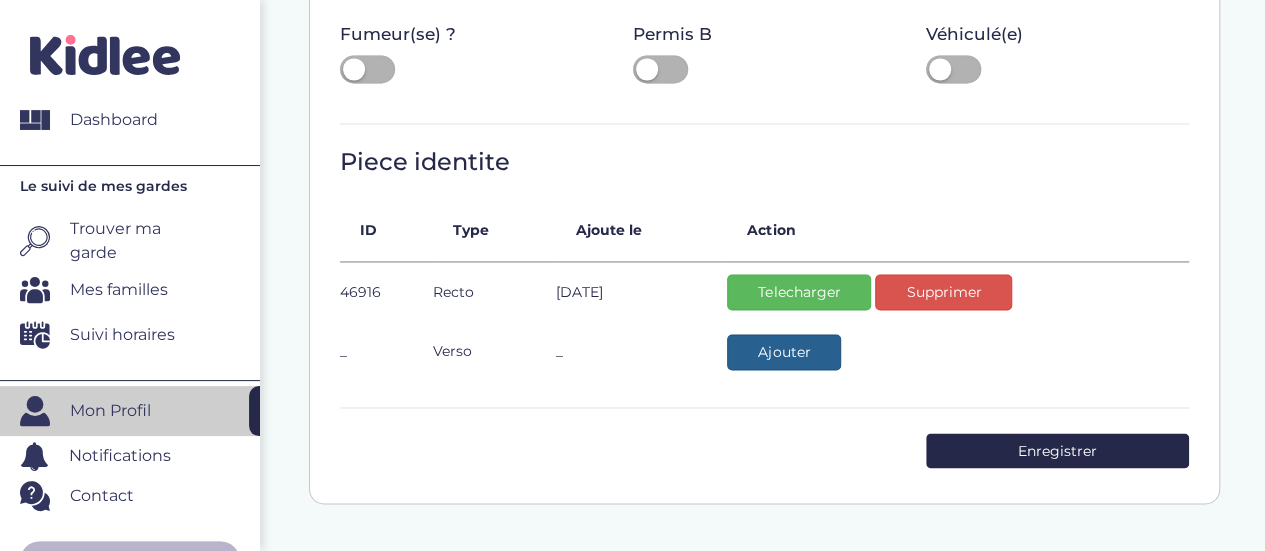click on "Ajouter" at bounding box center [784, 352] 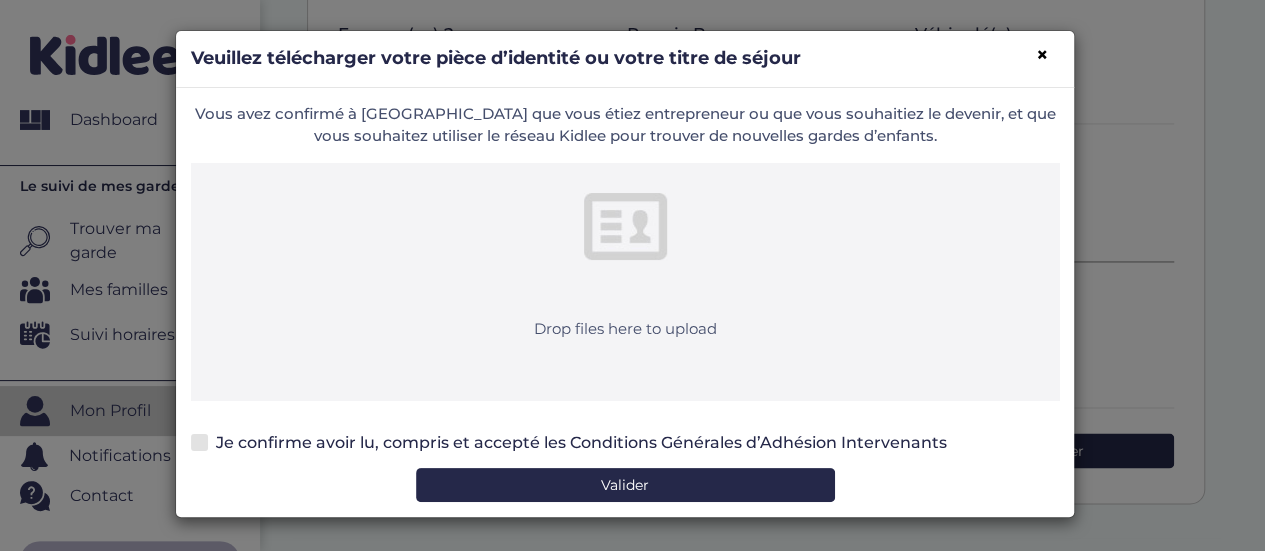 click on "Drop files here to upload" at bounding box center (625, 282) 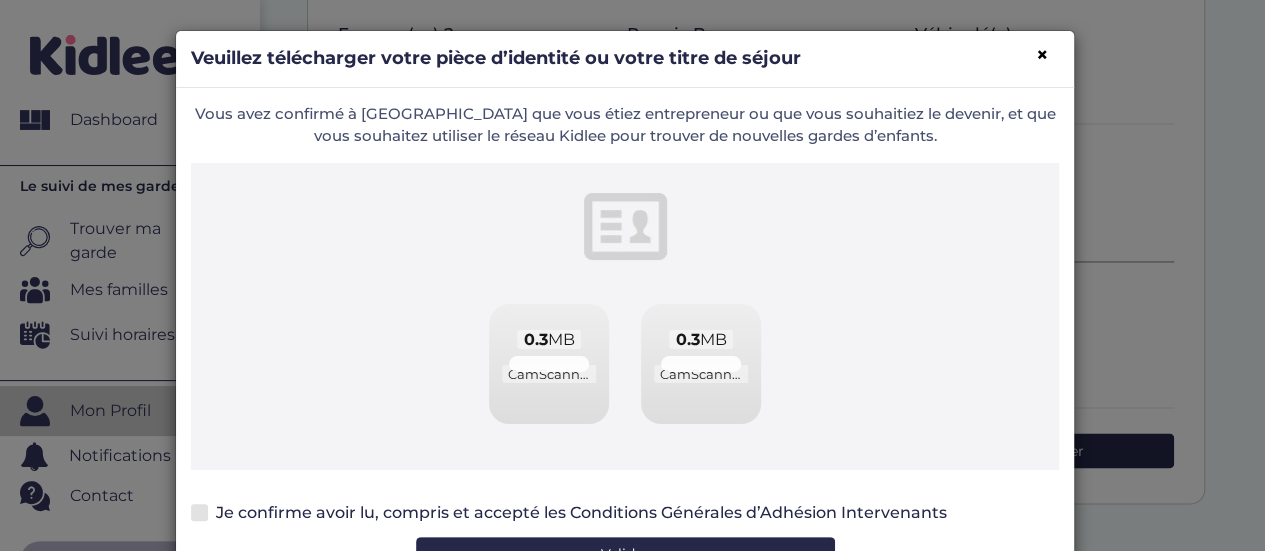 drag, startPoint x: 703, startPoint y: 372, endPoint x: 580, endPoint y: 421, distance: 132.40091 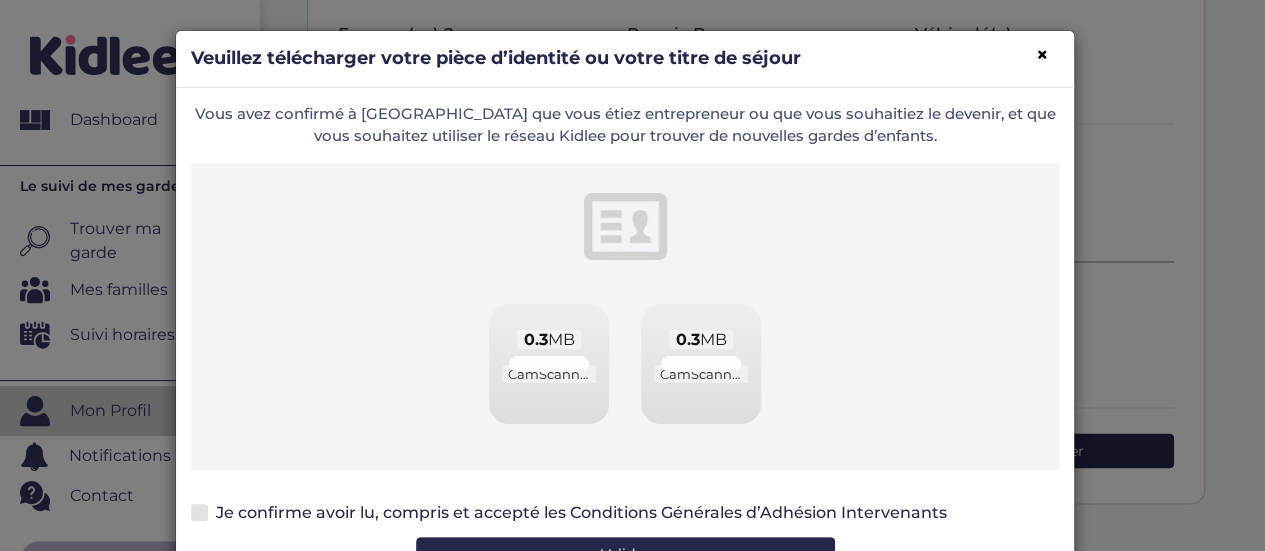 click at bounding box center [549, 364] 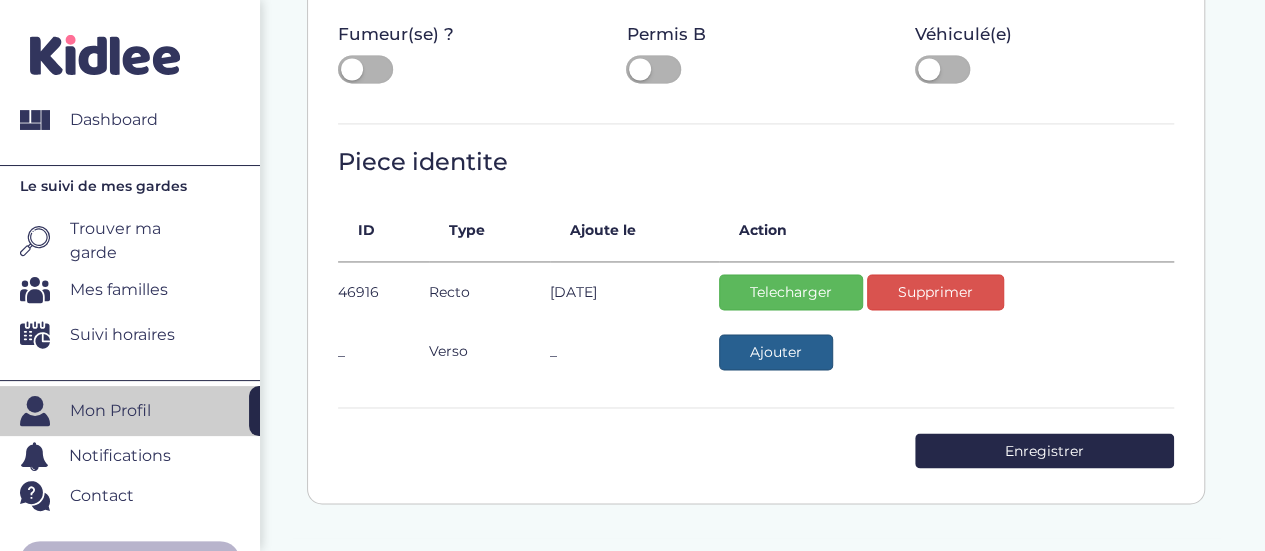 click on "Ajouter" at bounding box center (776, 352) 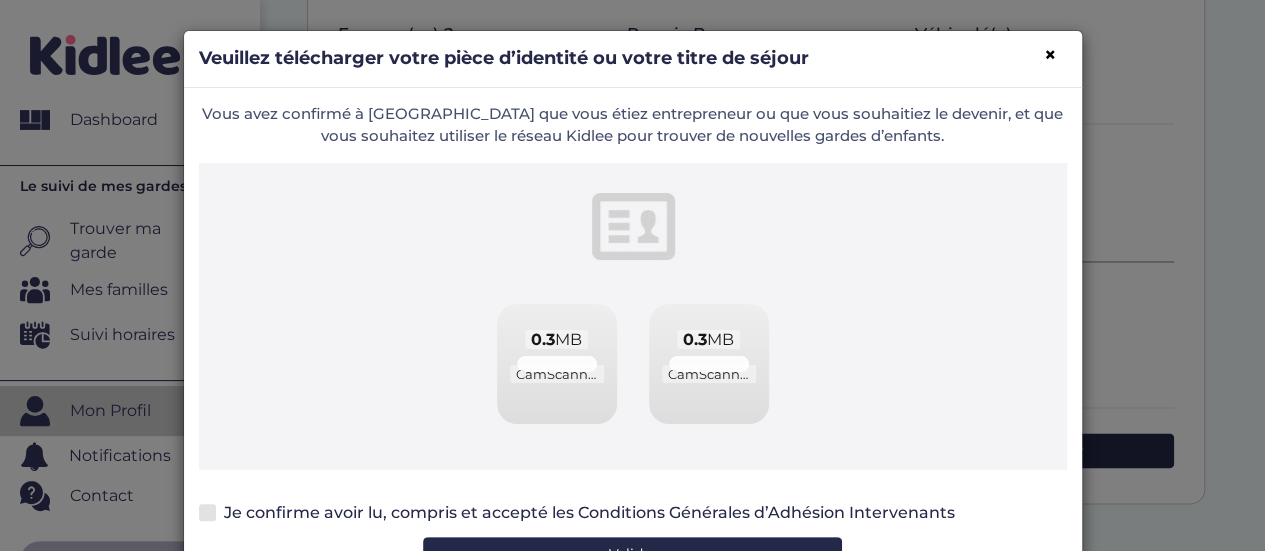 scroll, scrollTop: 64, scrollLeft: 0, axis: vertical 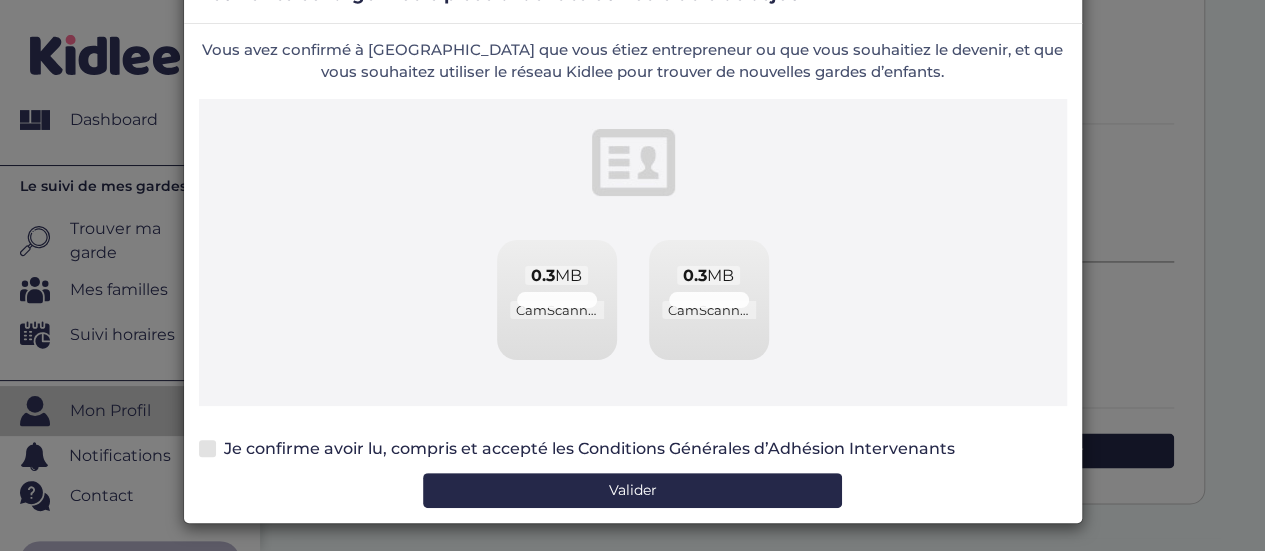 drag, startPoint x: 704, startPoint y: 308, endPoint x: 622, endPoint y: 397, distance: 121.016525 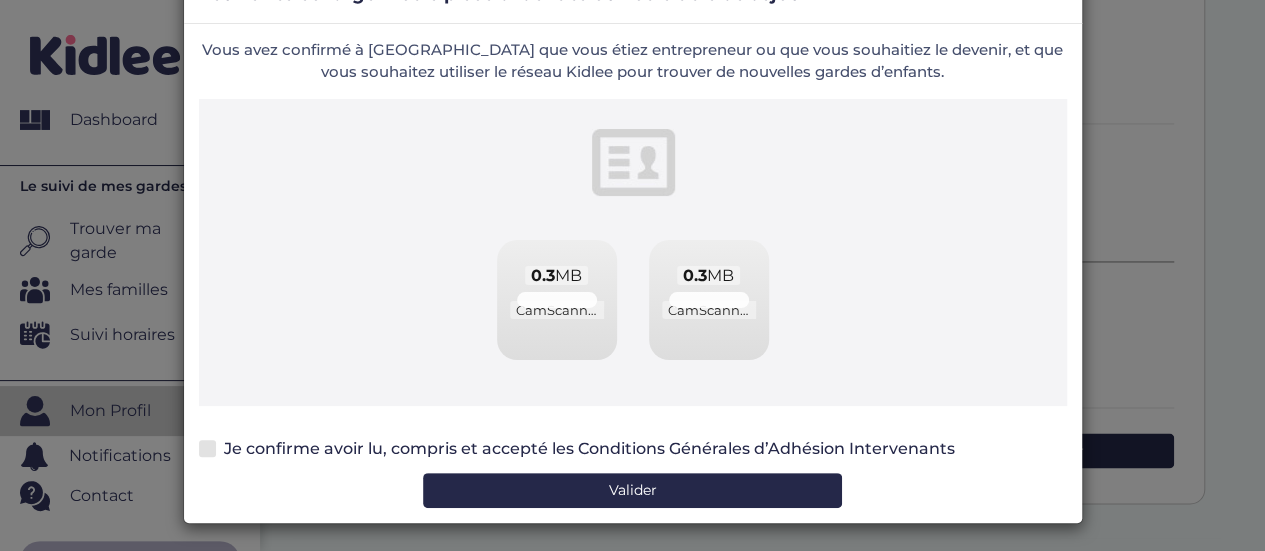 click on "Drop files here to upload            0.3  MB      CamScanner 17-07-2025 15.39_2.pdf                         Check                                                      Error                                                                      0.3  MB      CamScanner 17-07-2025 15.39_2.pdf                         Check                                                      Error" at bounding box center (633, 252) 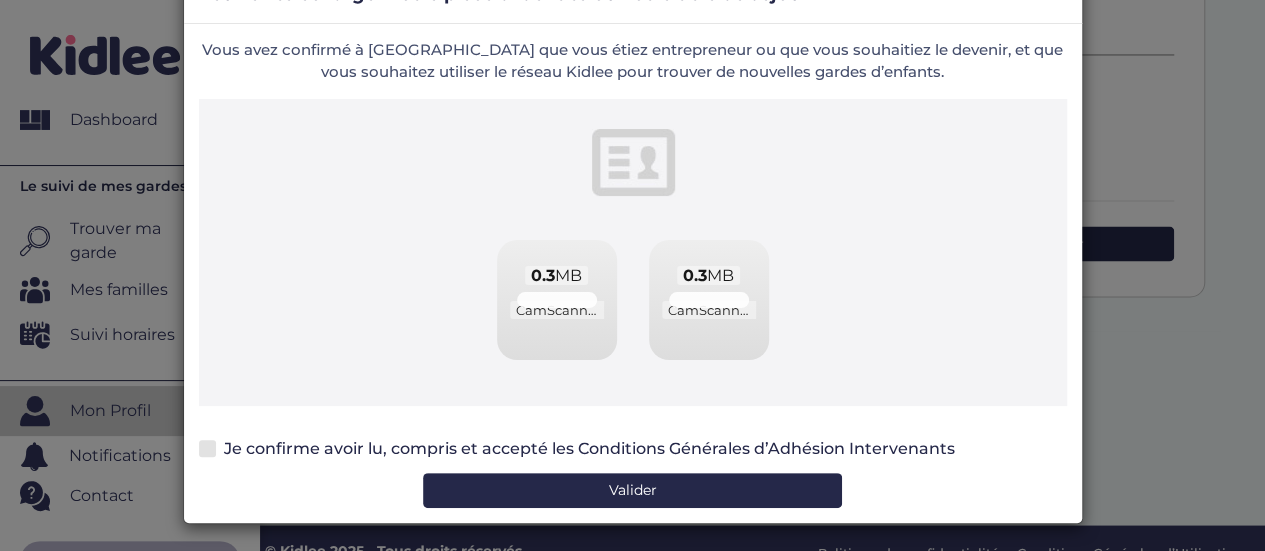 scroll, scrollTop: 1687, scrollLeft: 0, axis: vertical 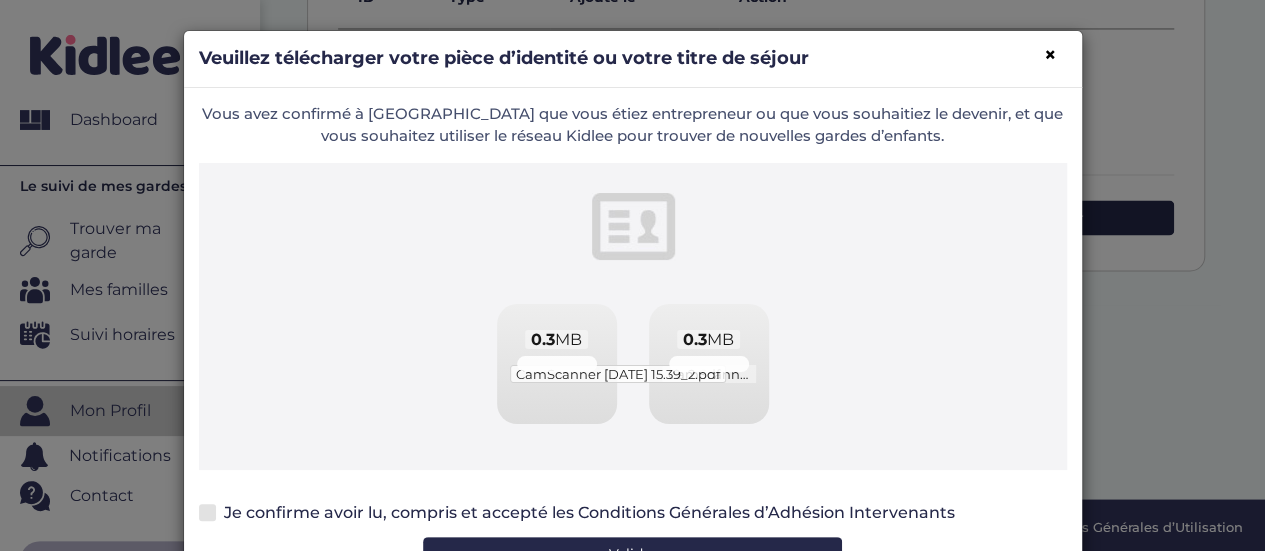 click on "CamScanner 17-07-2025 15.39_2.pdf" at bounding box center (618, 374) 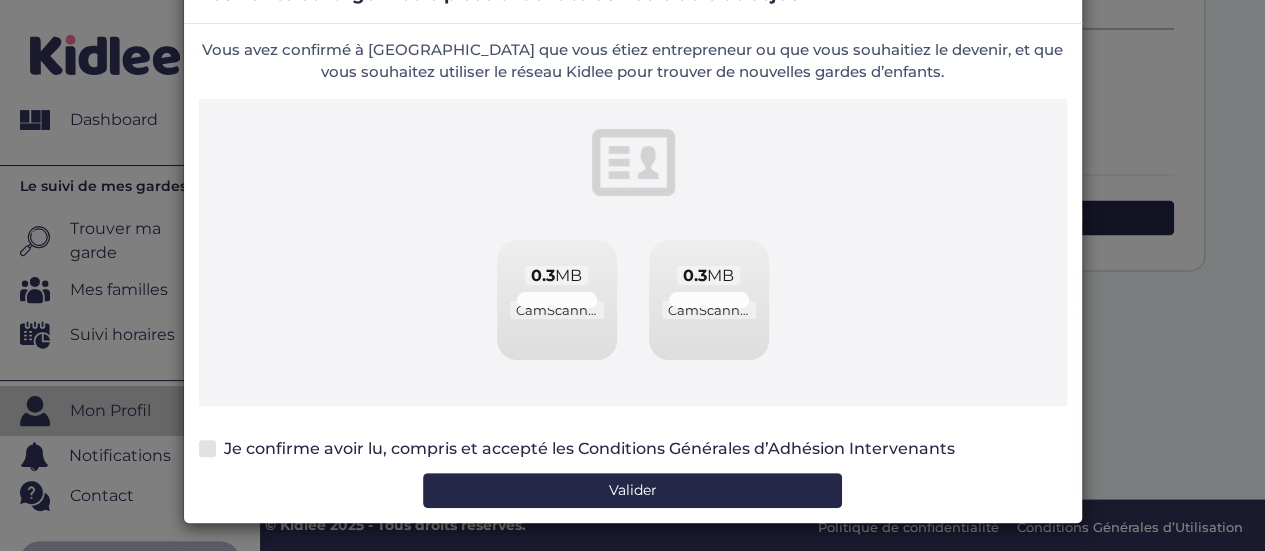 click at bounding box center (207, 448) 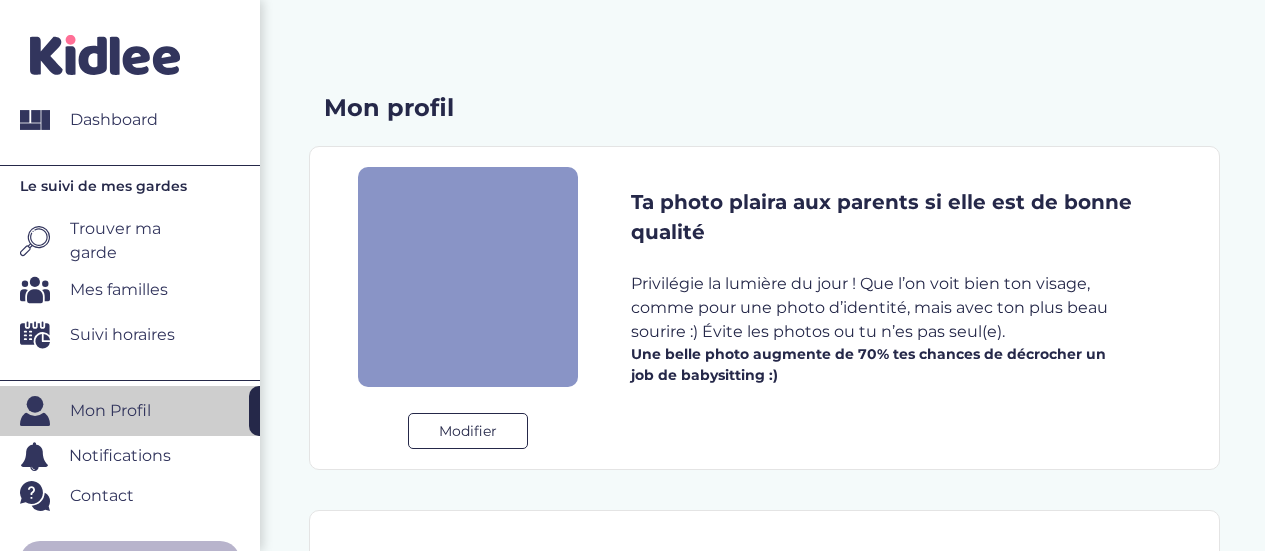 select on "3526" 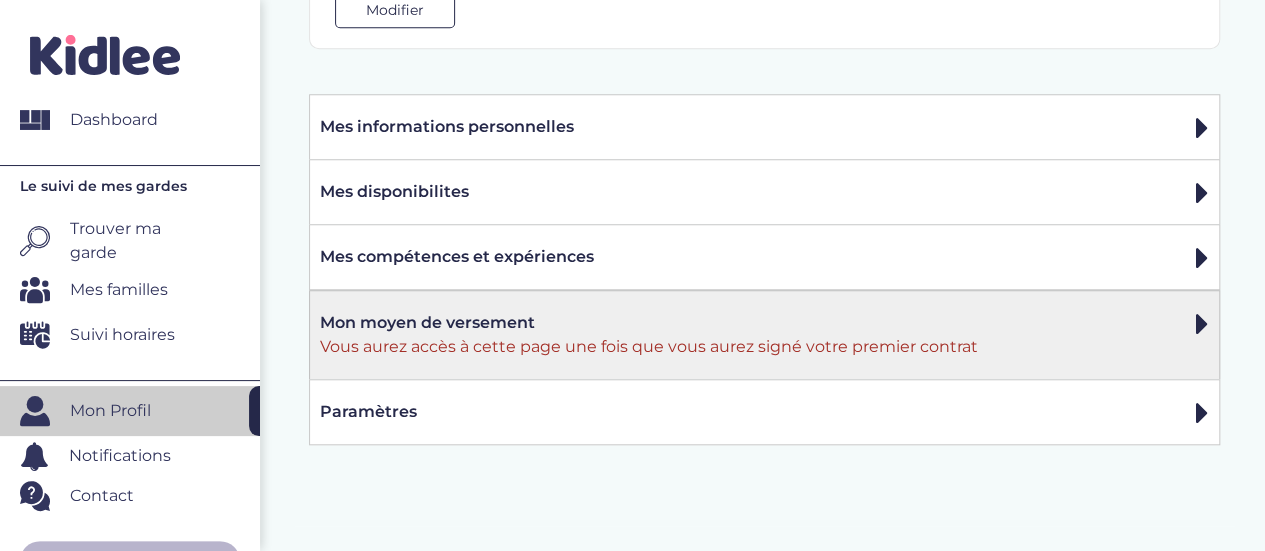 scroll, scrollTop: 0, scrollLeft: 0, axis: both 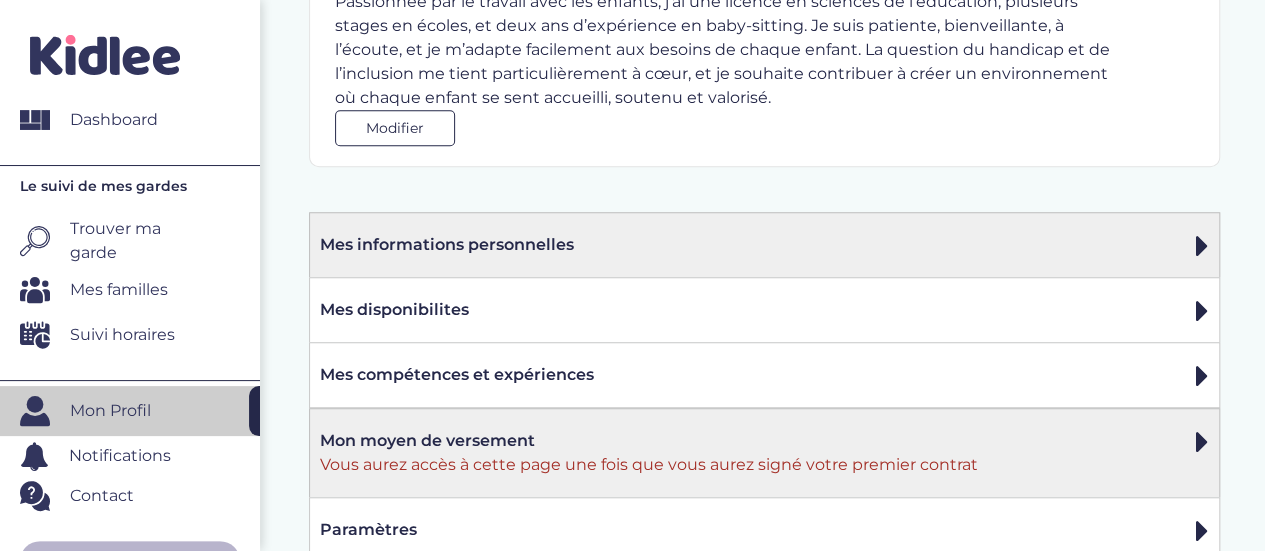 click on "Mes informations personnelles" at bounding box center (764, 244) 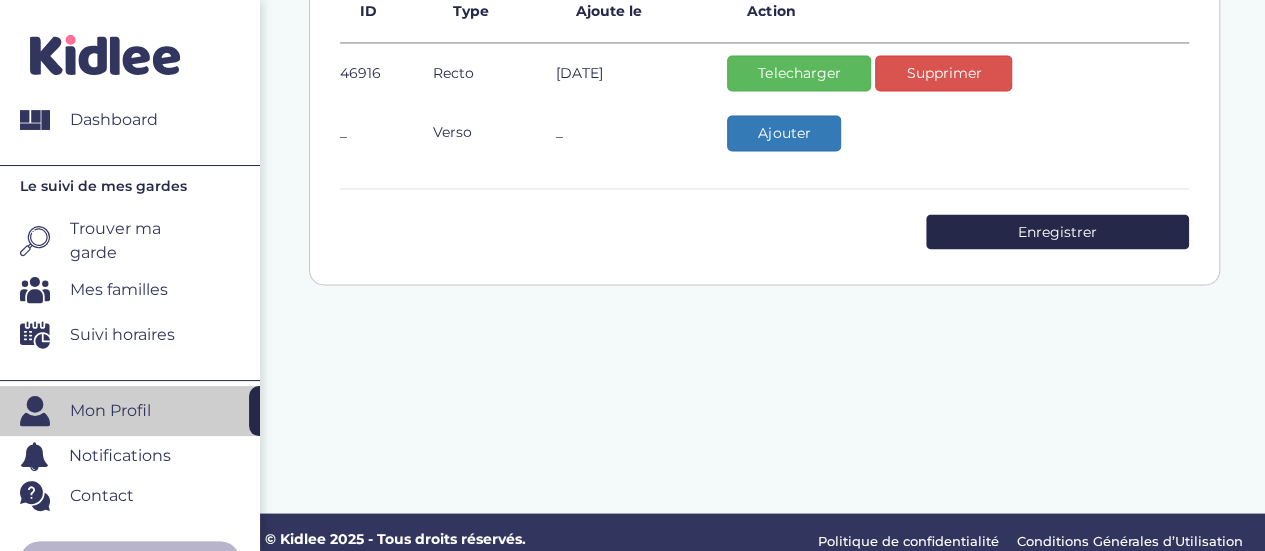 scroll, scrollTop: 1590, scrollLeft: 0, axis: vertical 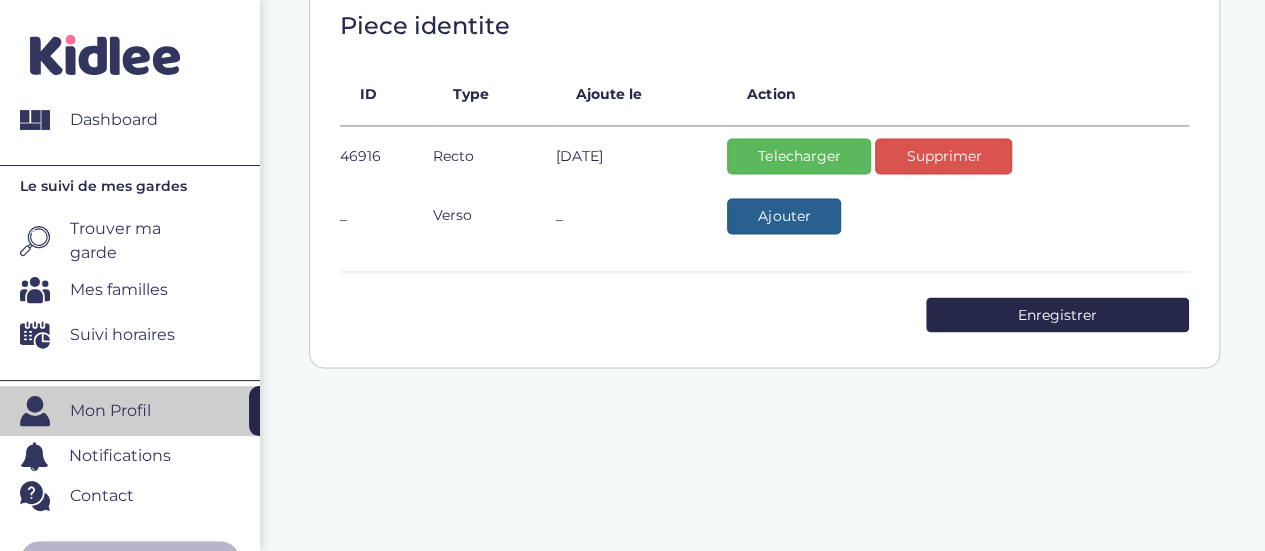 click on "Ajouter" at bounding box center (784, 216) 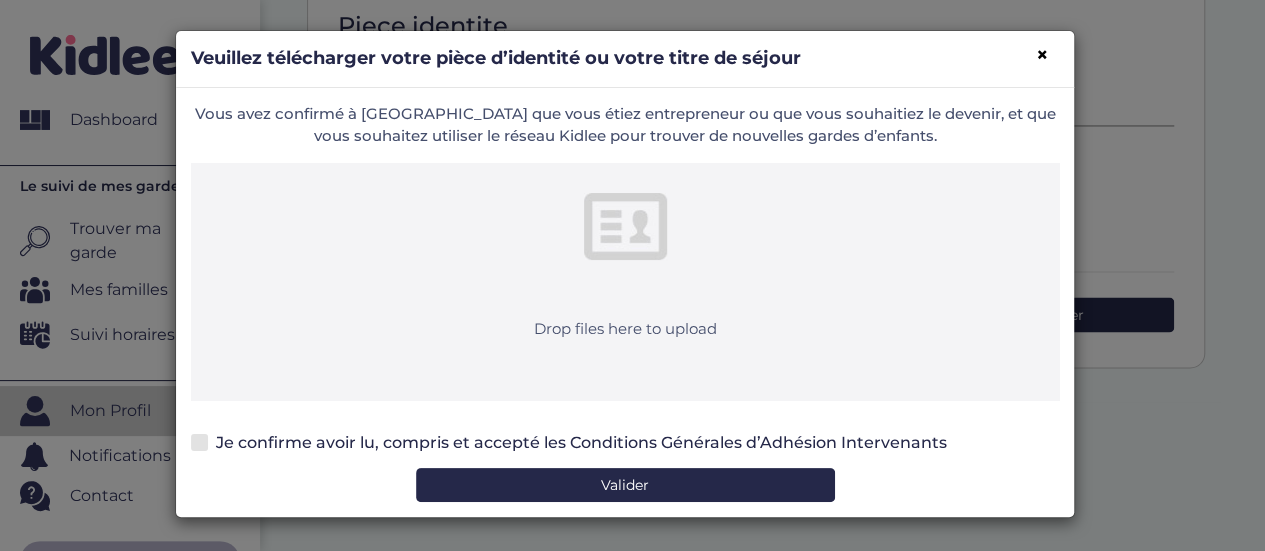 click on "Drop files here to upload" at bounding box center [625, 329] 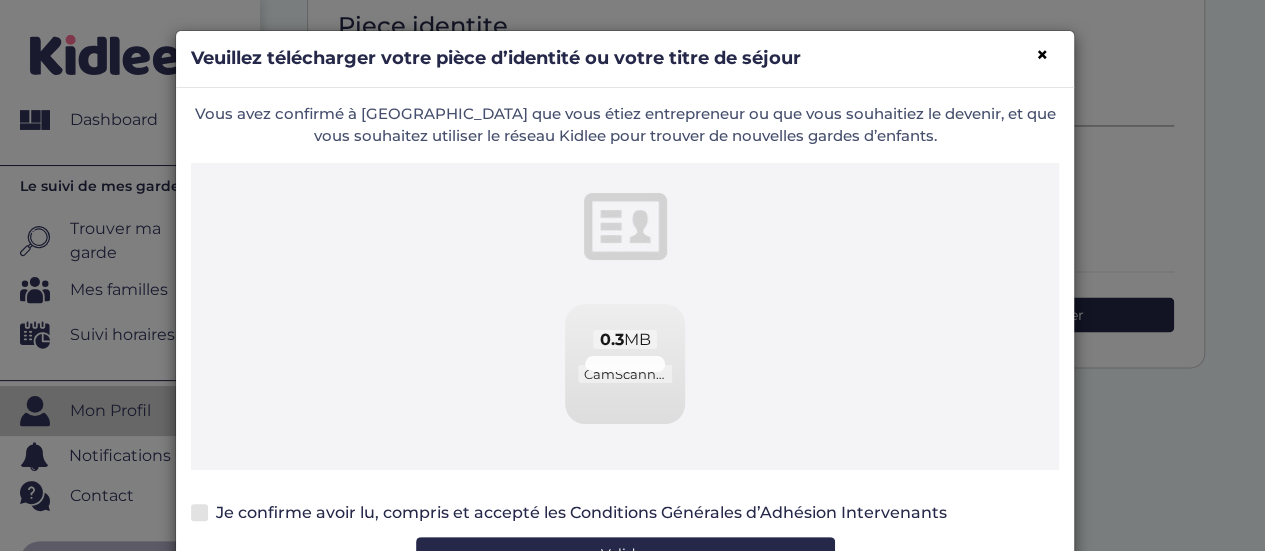 scroll, scrollTop: 64, scrollLeft: 0, axis: vertical 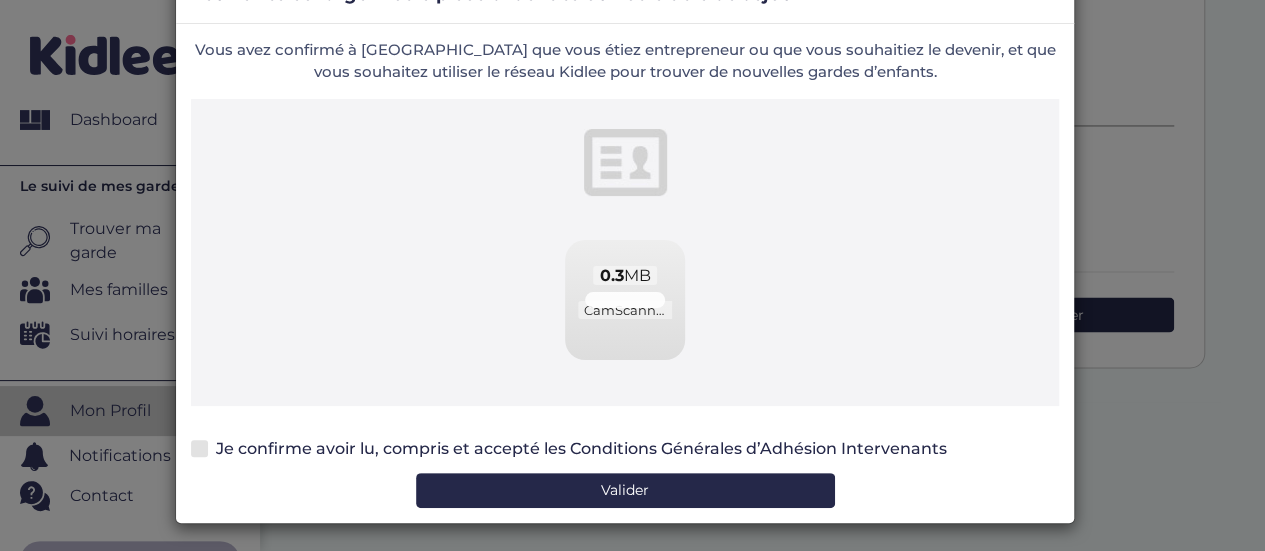 click at bounding box center [199, 448] 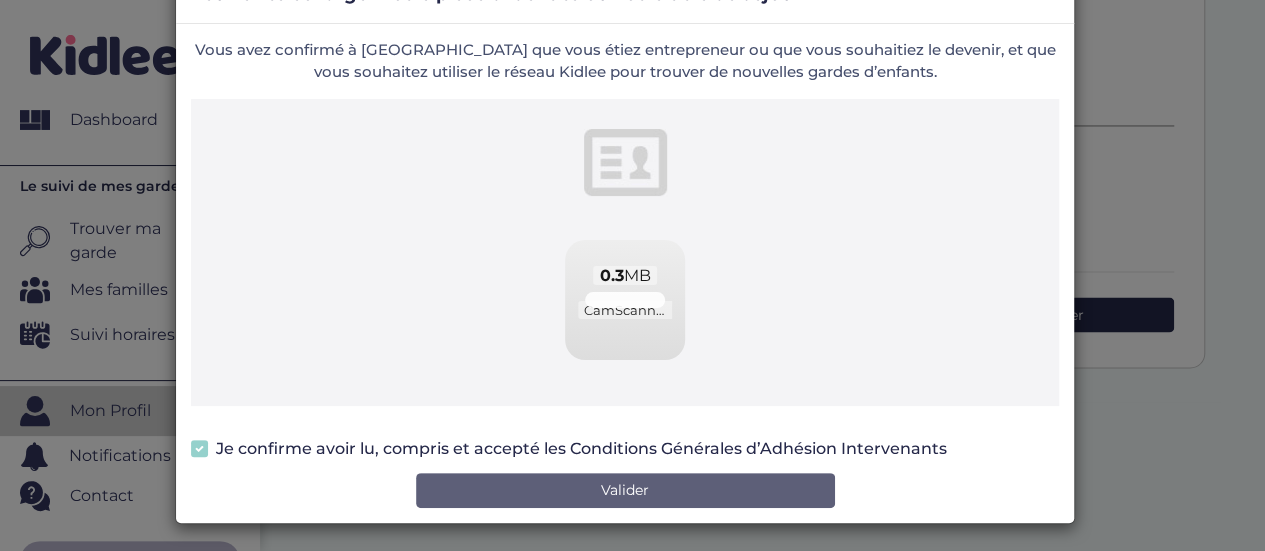 click on "Valider" at bounding box center (625, 490) 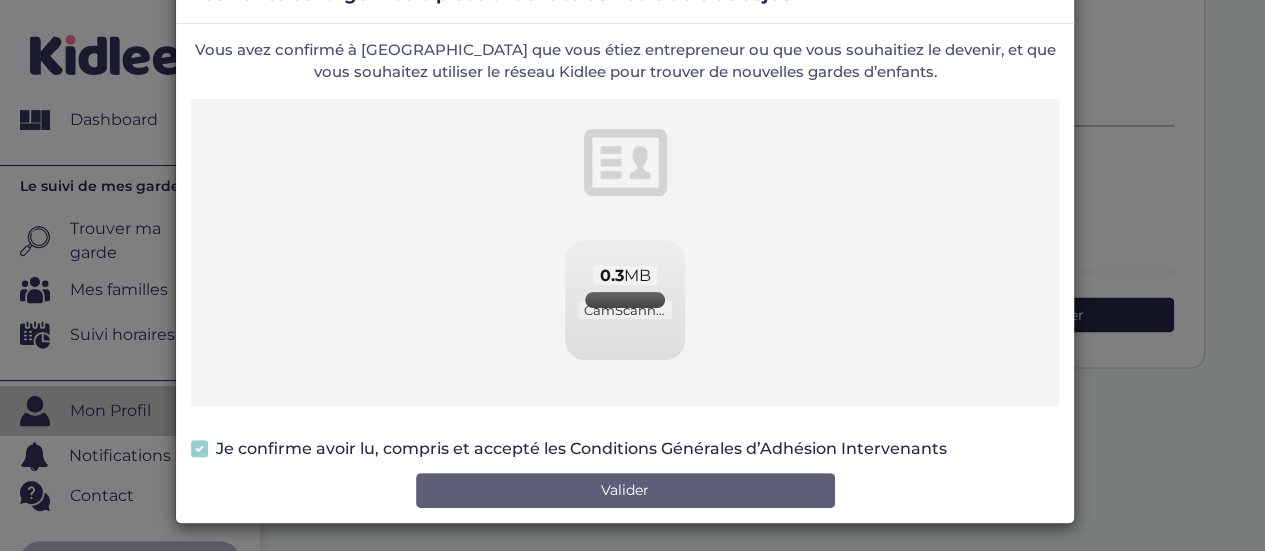 scroll, scrollTop: 0, scrollLeft: 0, axis: both 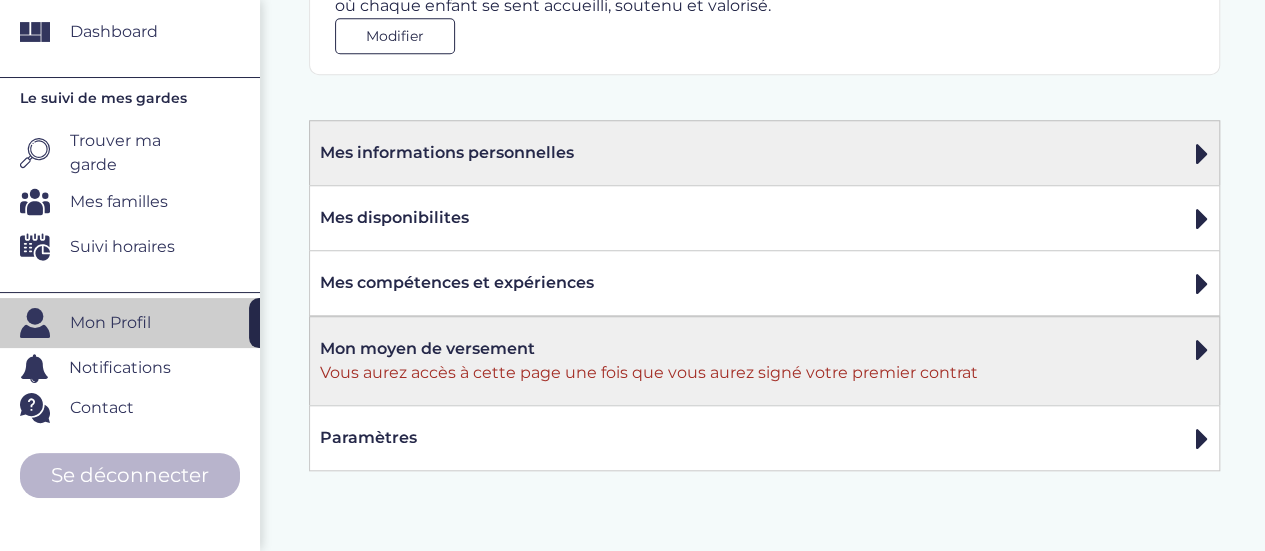 click on "Mes informations personnelles" at bounding box center [764, 152] 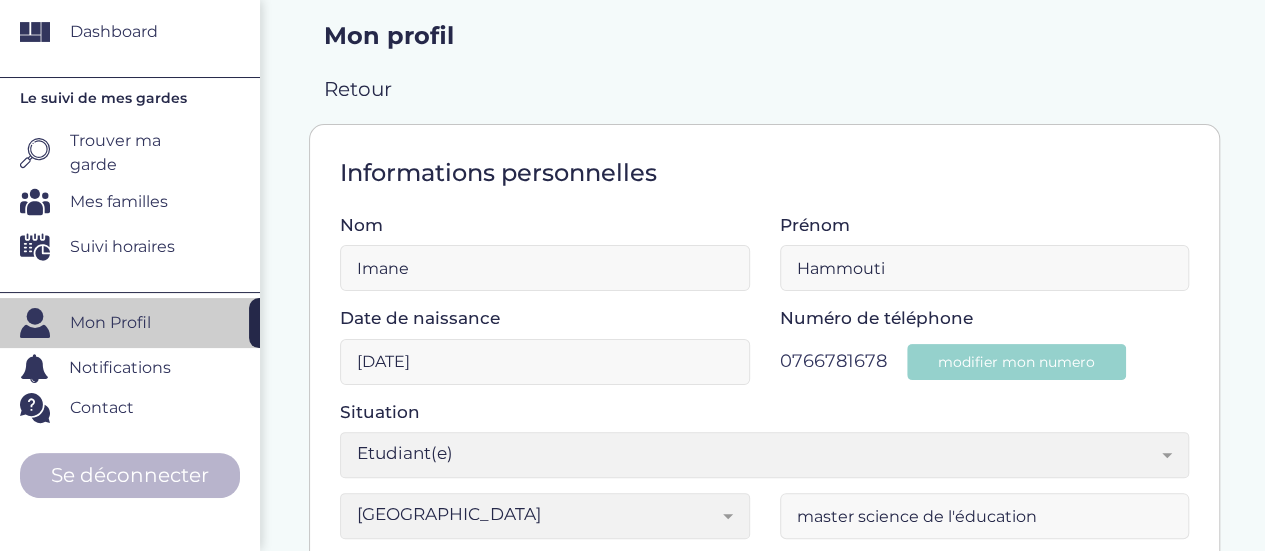 scroll, scrollTop: 0, scrollLeft: 0, axis: both 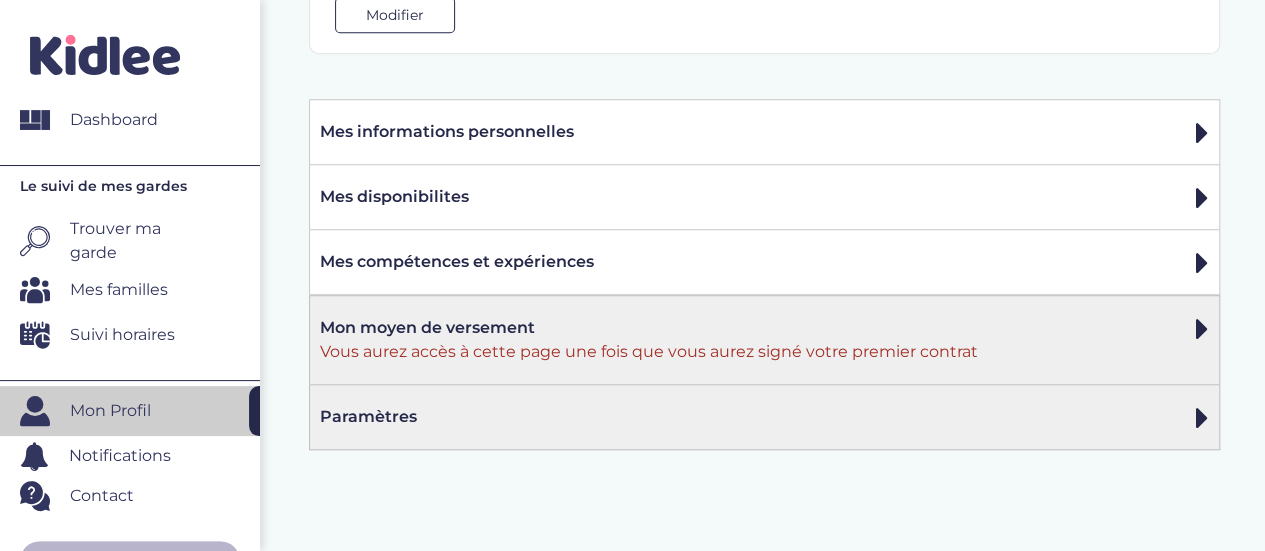 click on "Paramètres" at bounding box center (764, 417) 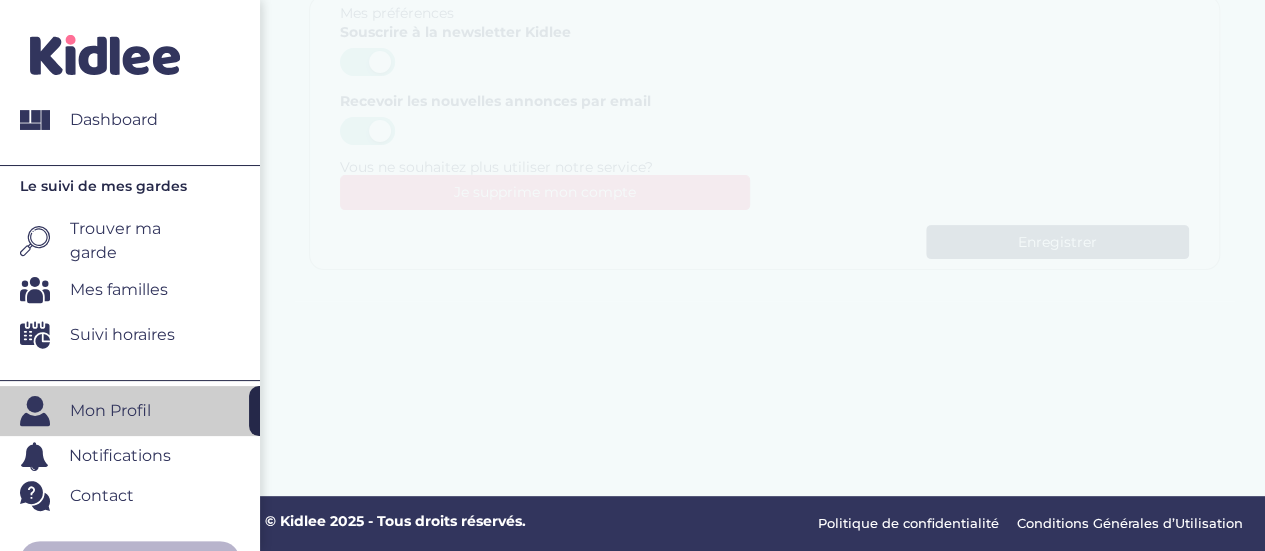 scroll, scrollTop: 0, scrollLeft: 0, axis: both 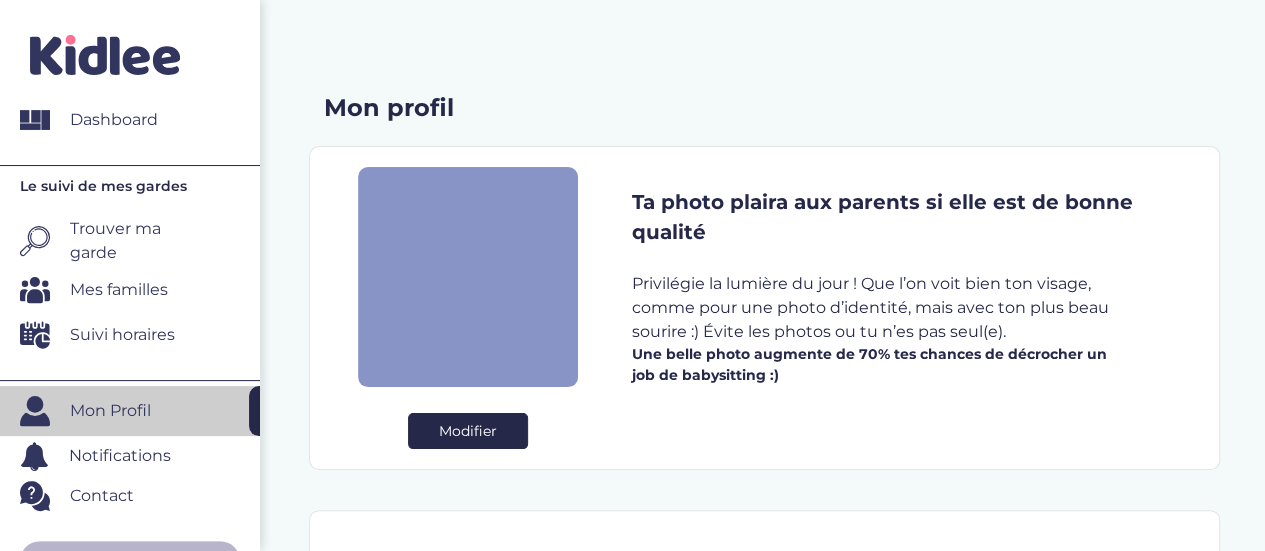 drag, startPoint x: 452, startPoint y: 303, endPoint x: 474, endPoint y: 430, distance: 128.89143 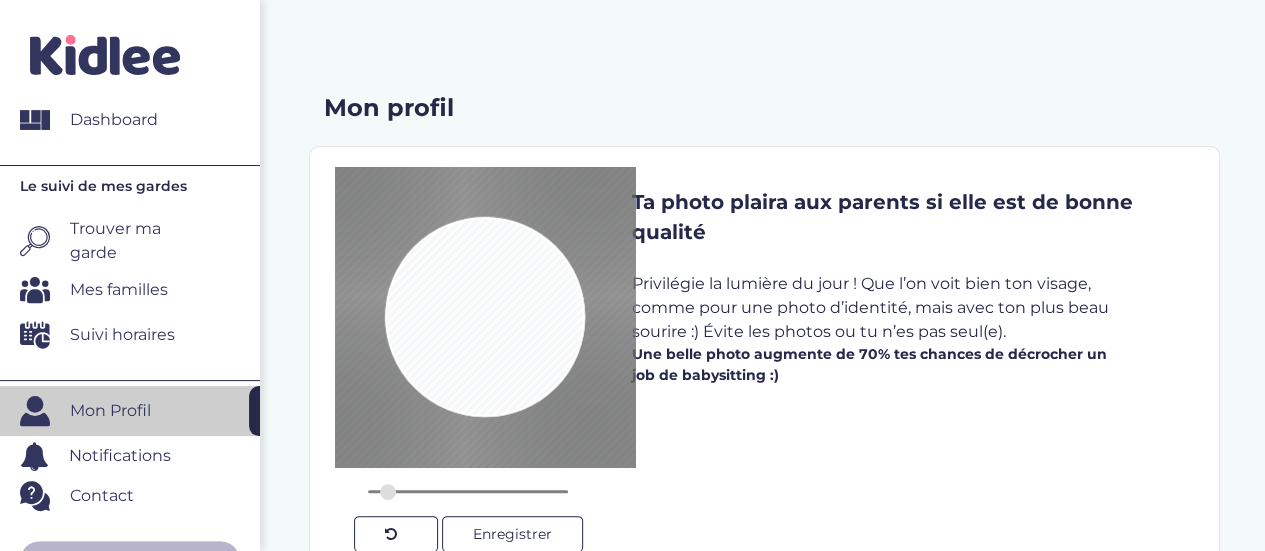 drag, startPoint x: 496, startPoint y: 307, endPoint x: 497, endPoint y: 345, distance: 38.013157 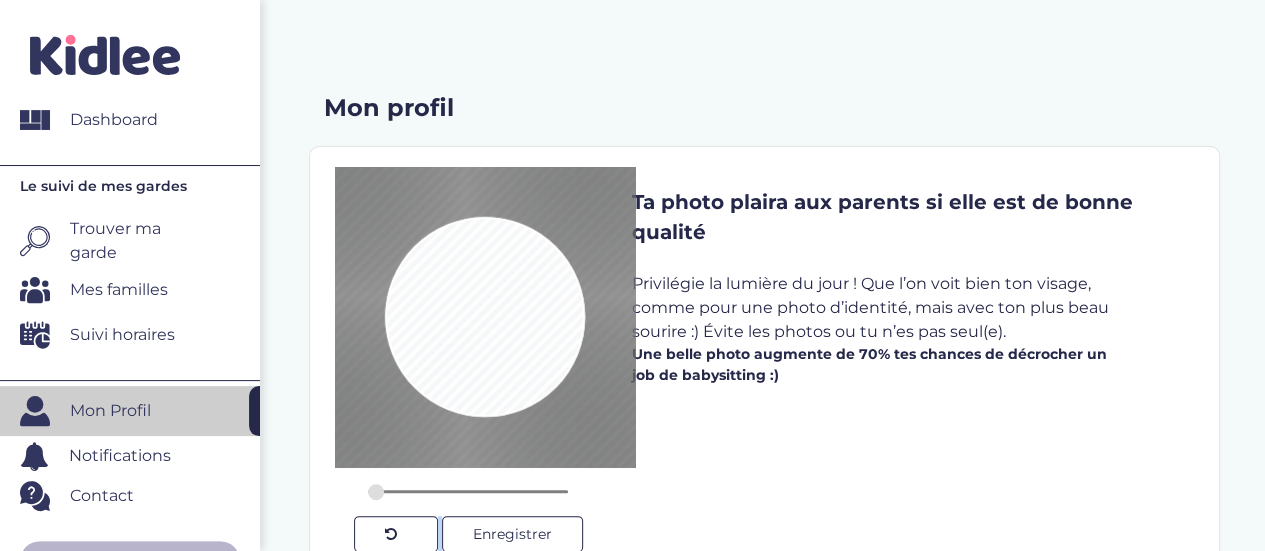 type on "0.1834" 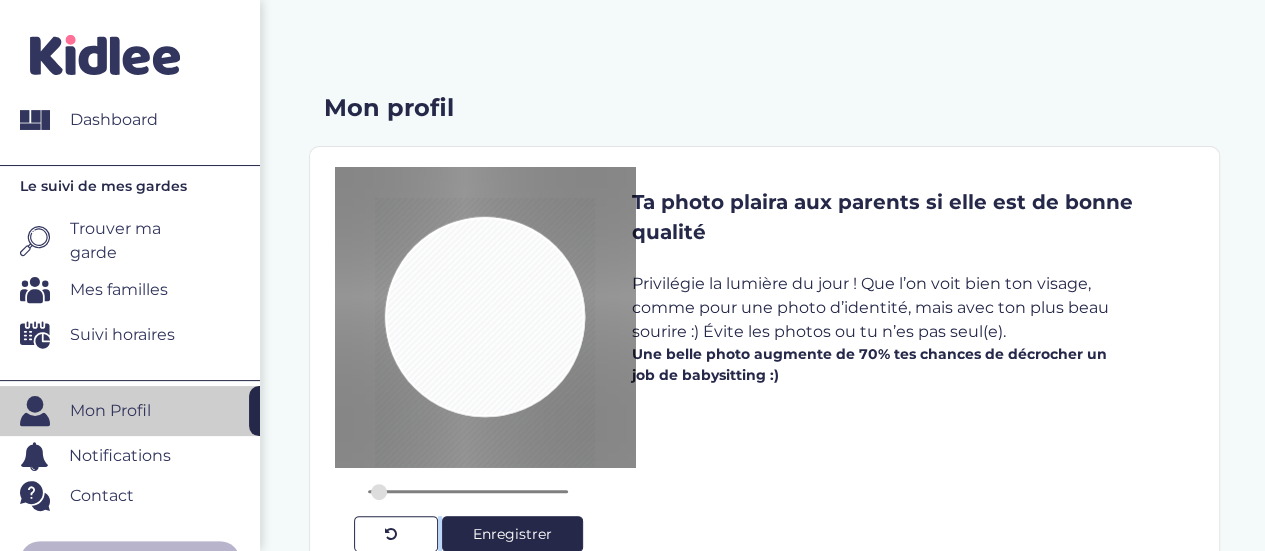 click on "Enregistrer" at bounding box center (512, 534) 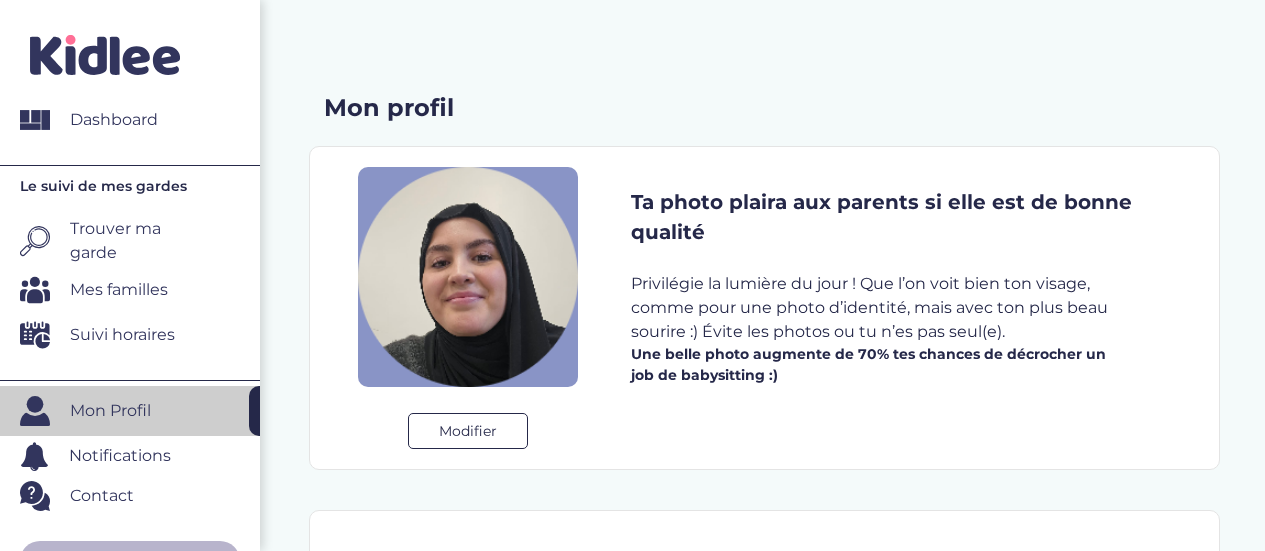 scroll, scrollTop: 0, scrollLeft: 0, axis: both 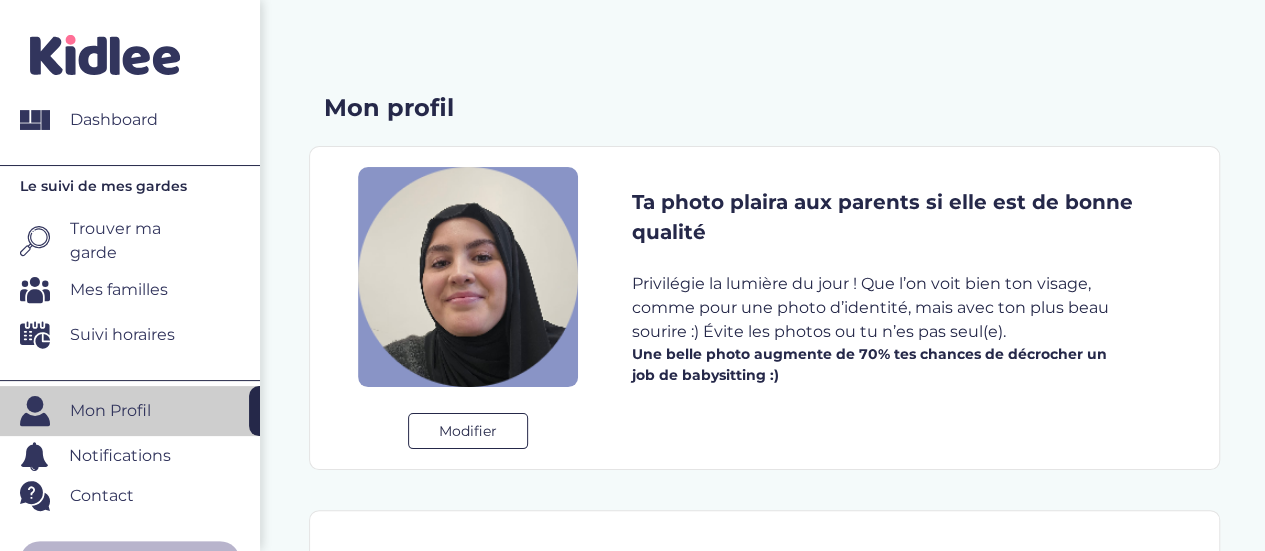 click at bounding box center (468, 277) 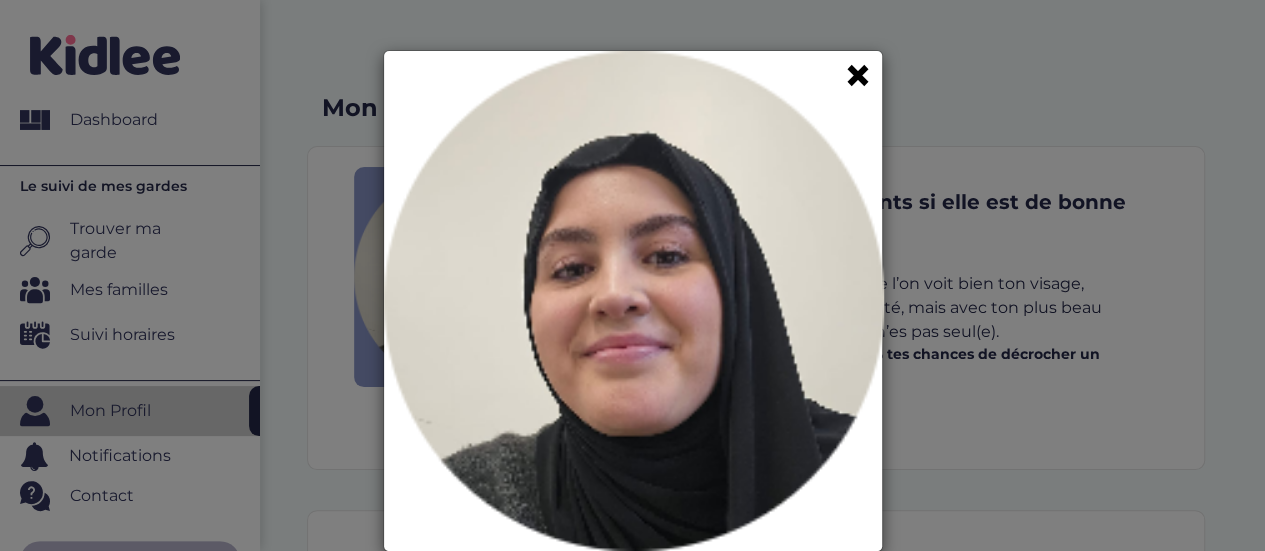 click at bounding box center [634, 301] 